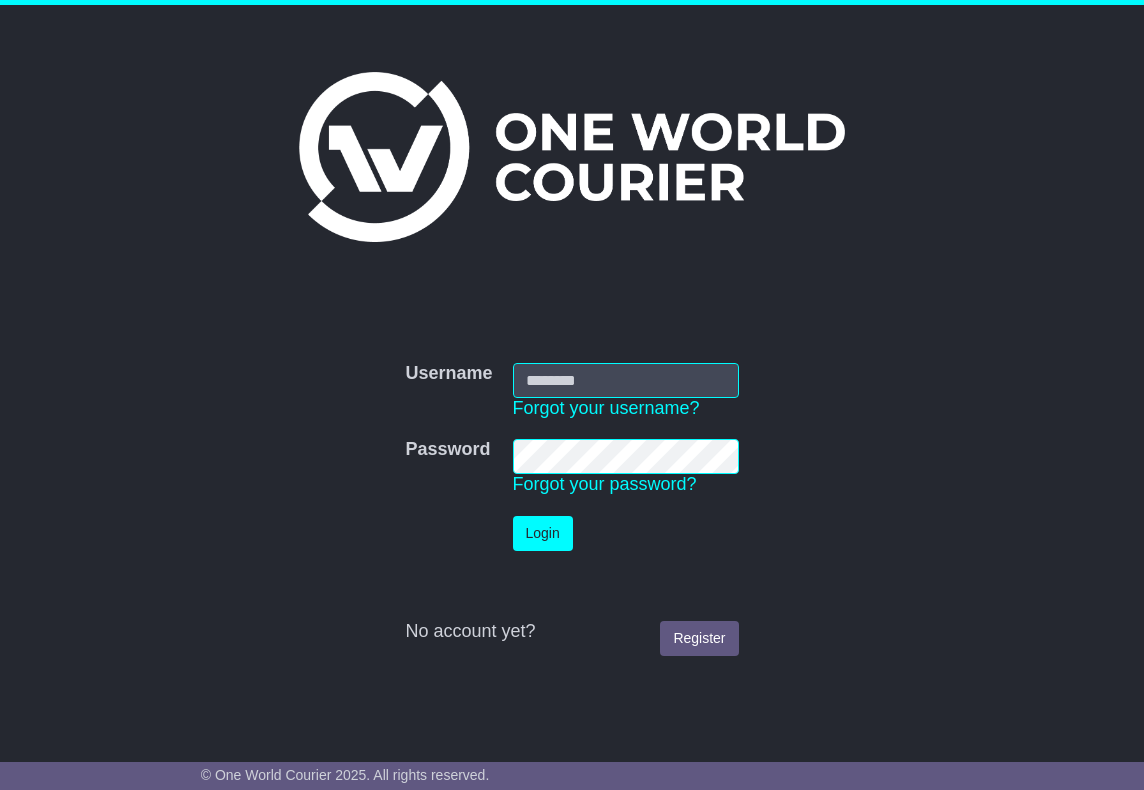 type on "**********" 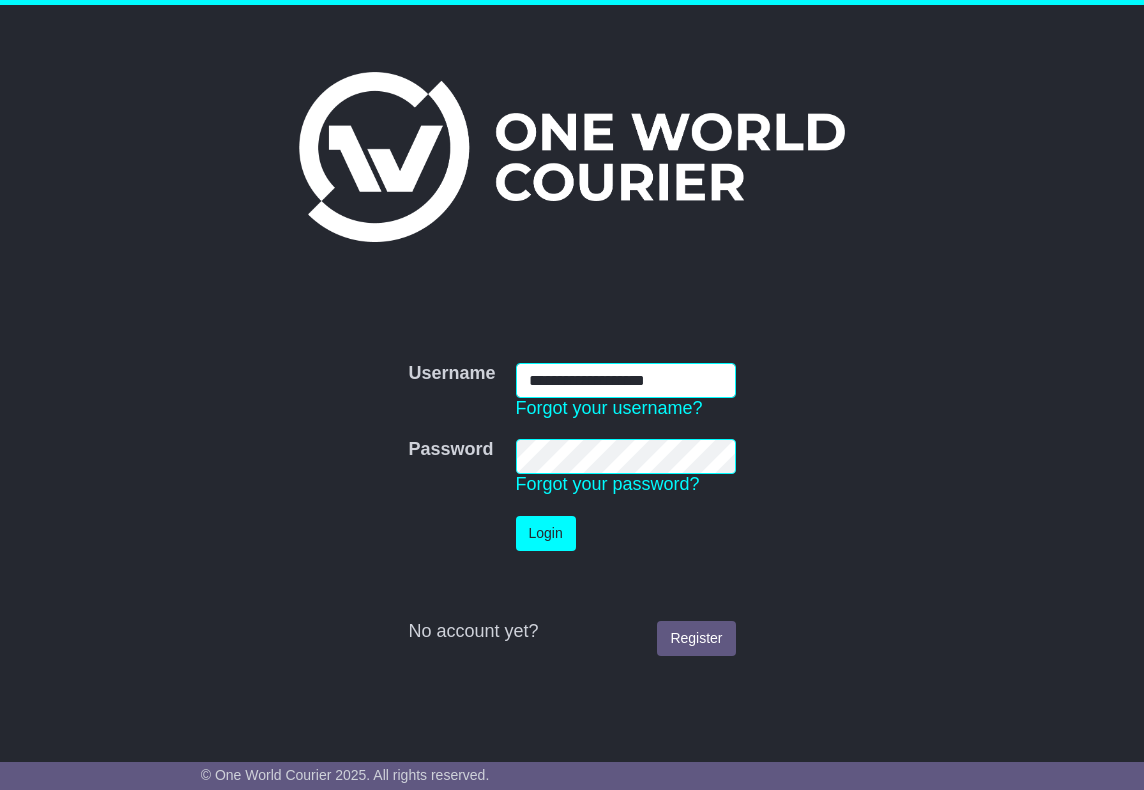 scroll, scrollTop: 0, scrollLeft: 0, axis: both 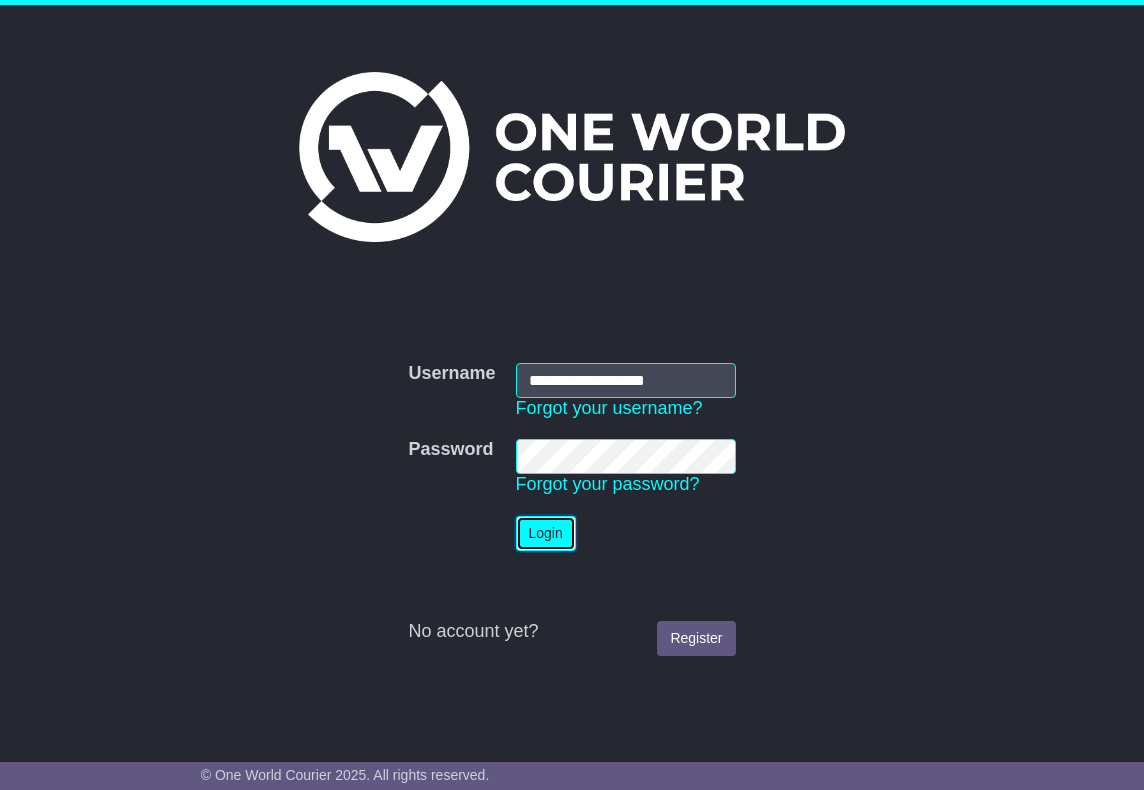 click on "Login" at bounding box center (546, 533) 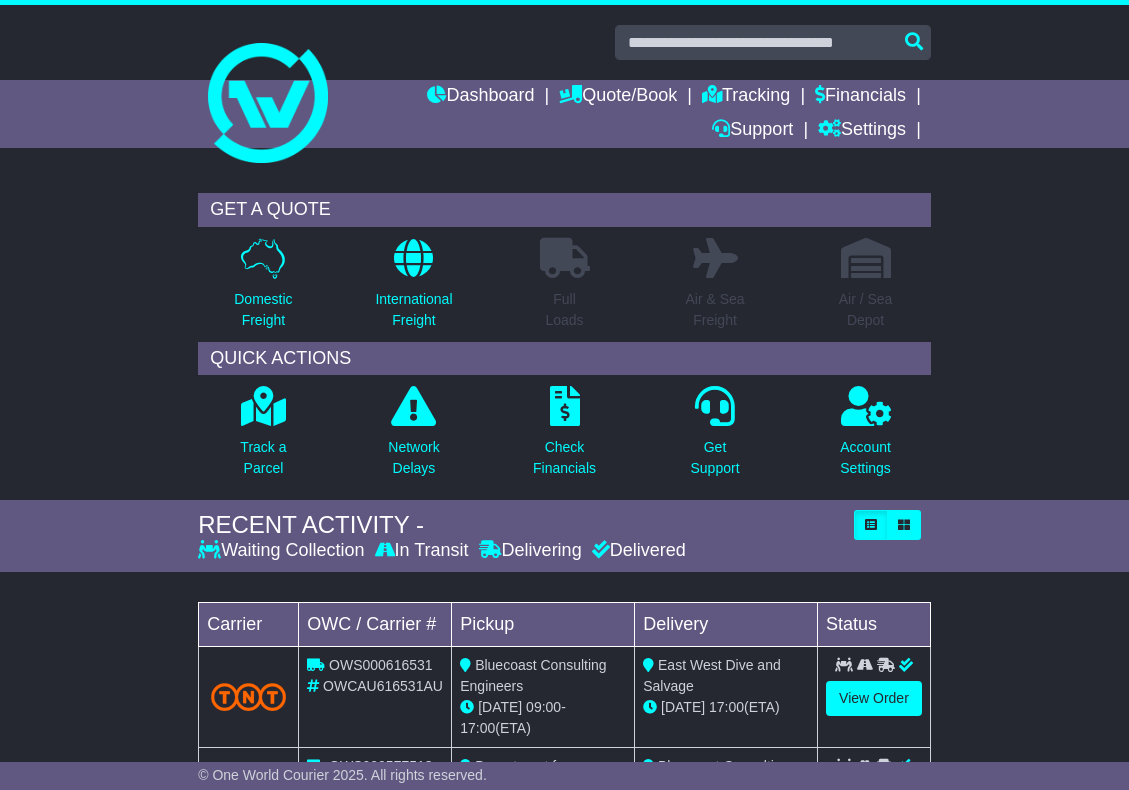 scroll, scrollTop: 0, scrollLeft: 0, axis: both 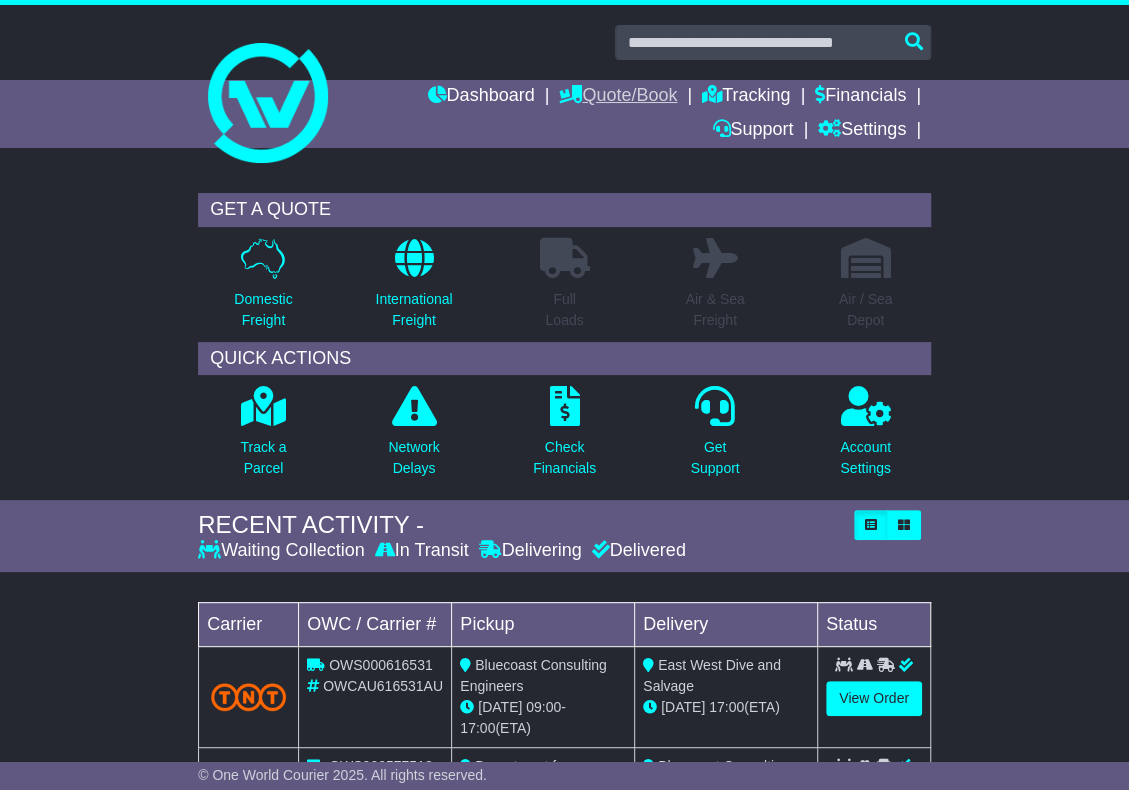 click on "Quote/Book" at bounding box center [618, 97] 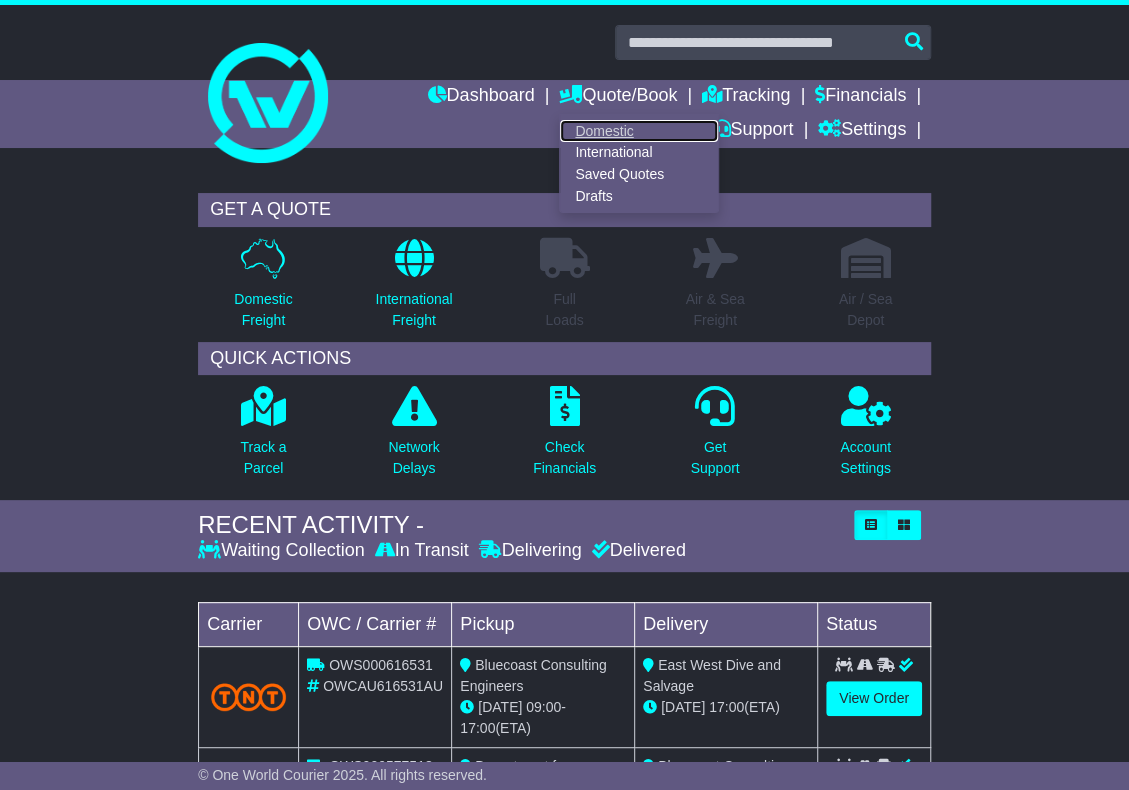 click on "Domestic" at bounding box center [639, 131] 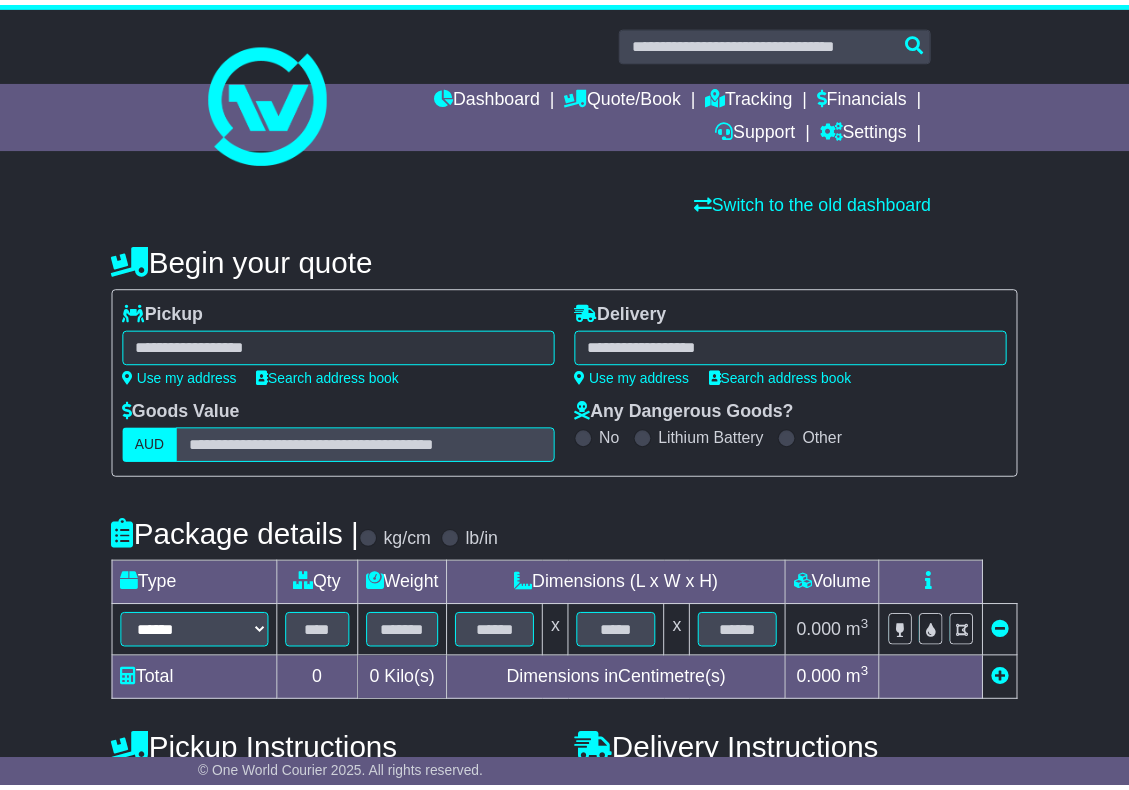scroll, scrollTop: 0, scrollLeft: 0, axis: both 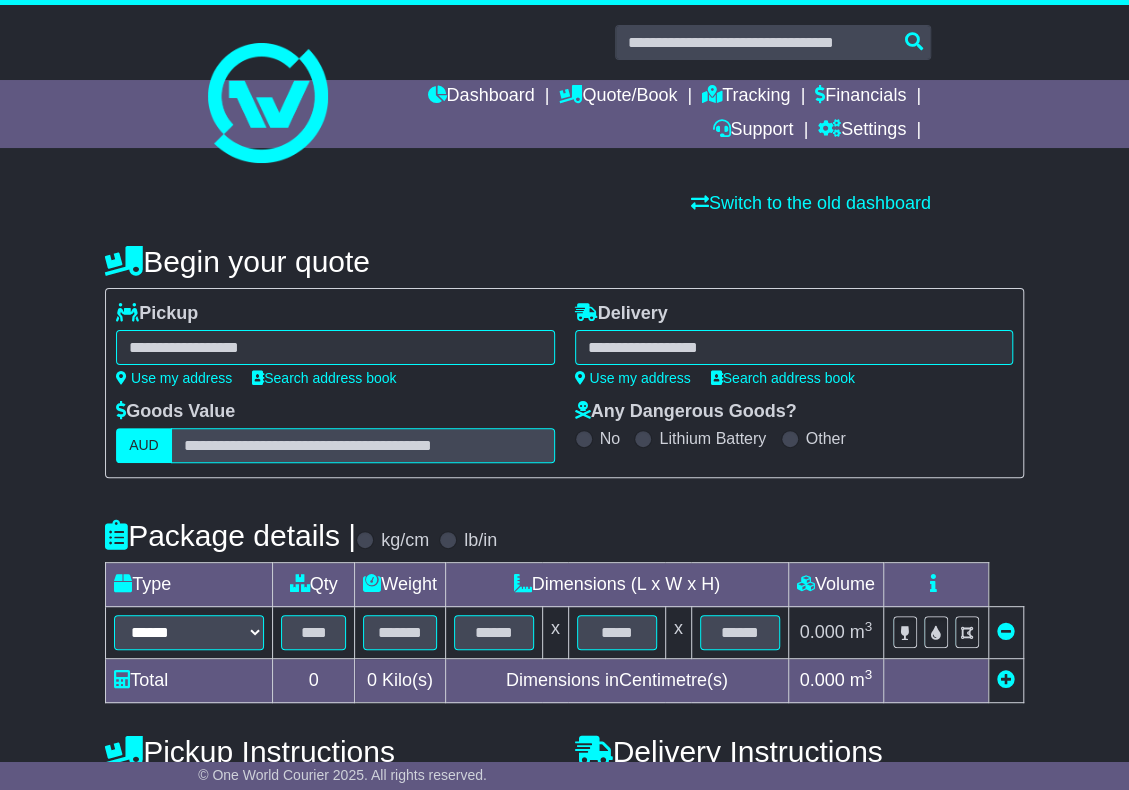 click at bounding box center (335, 347) 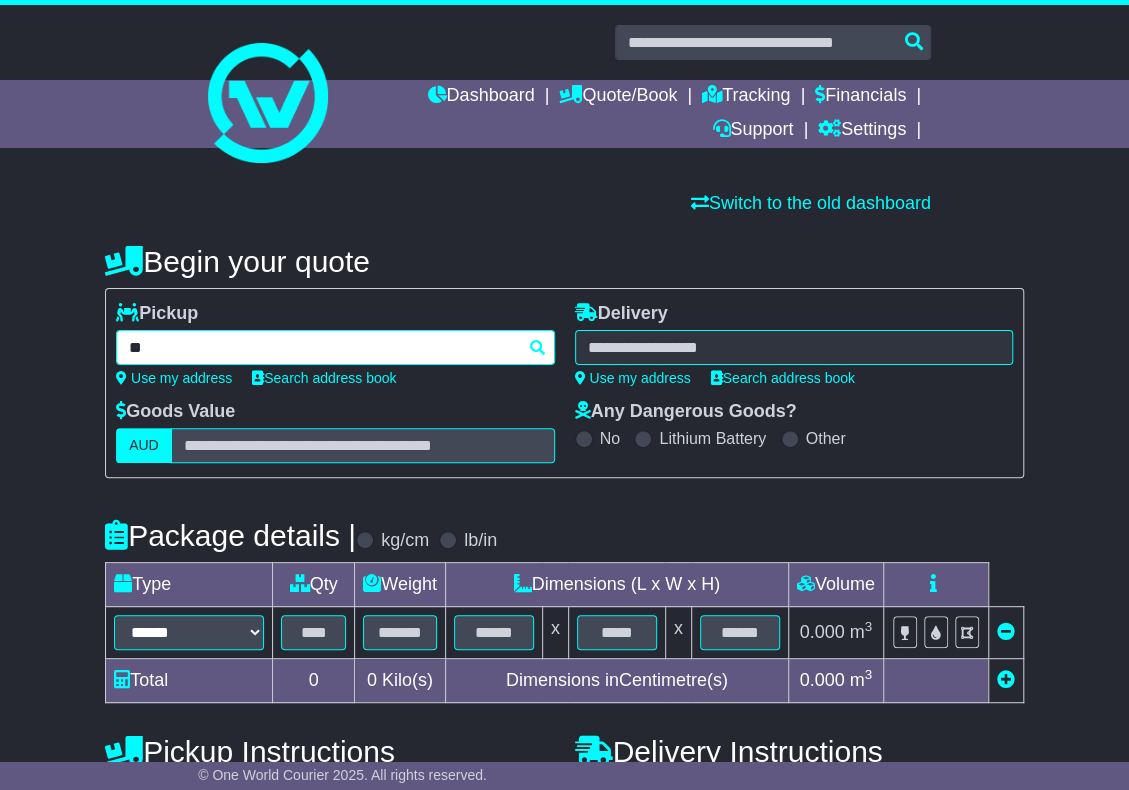 type on "*" 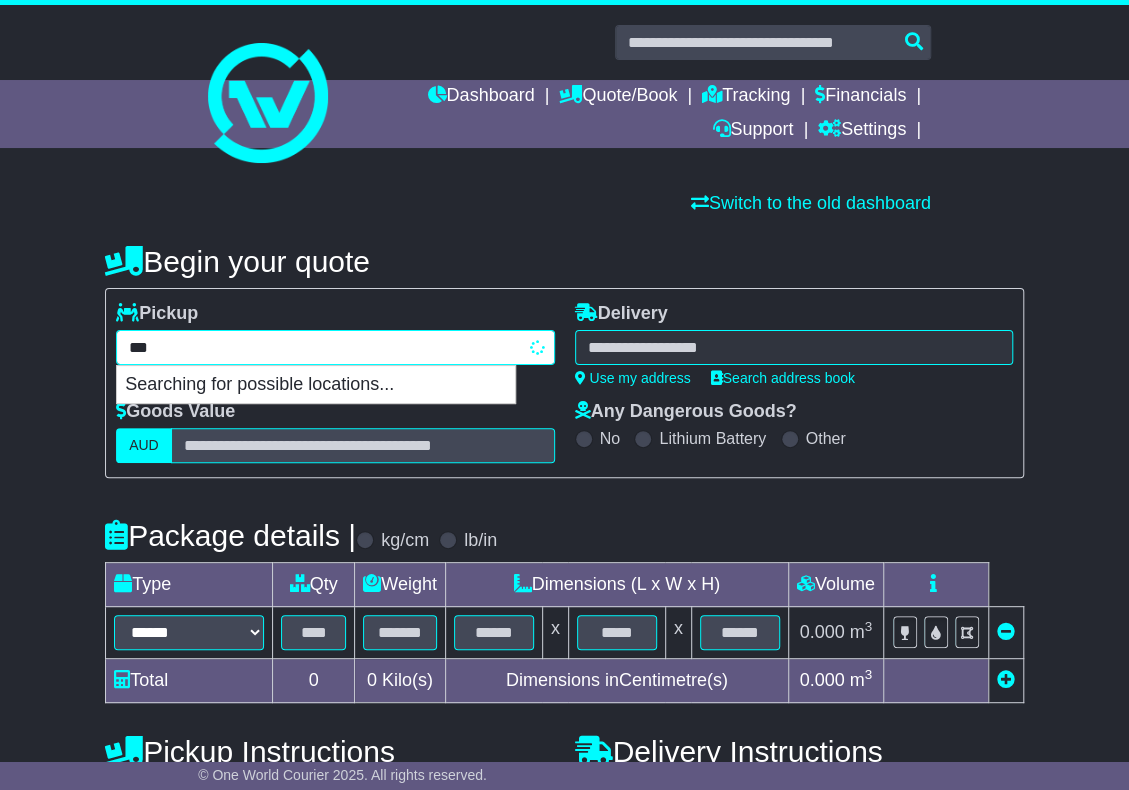 type on "****" 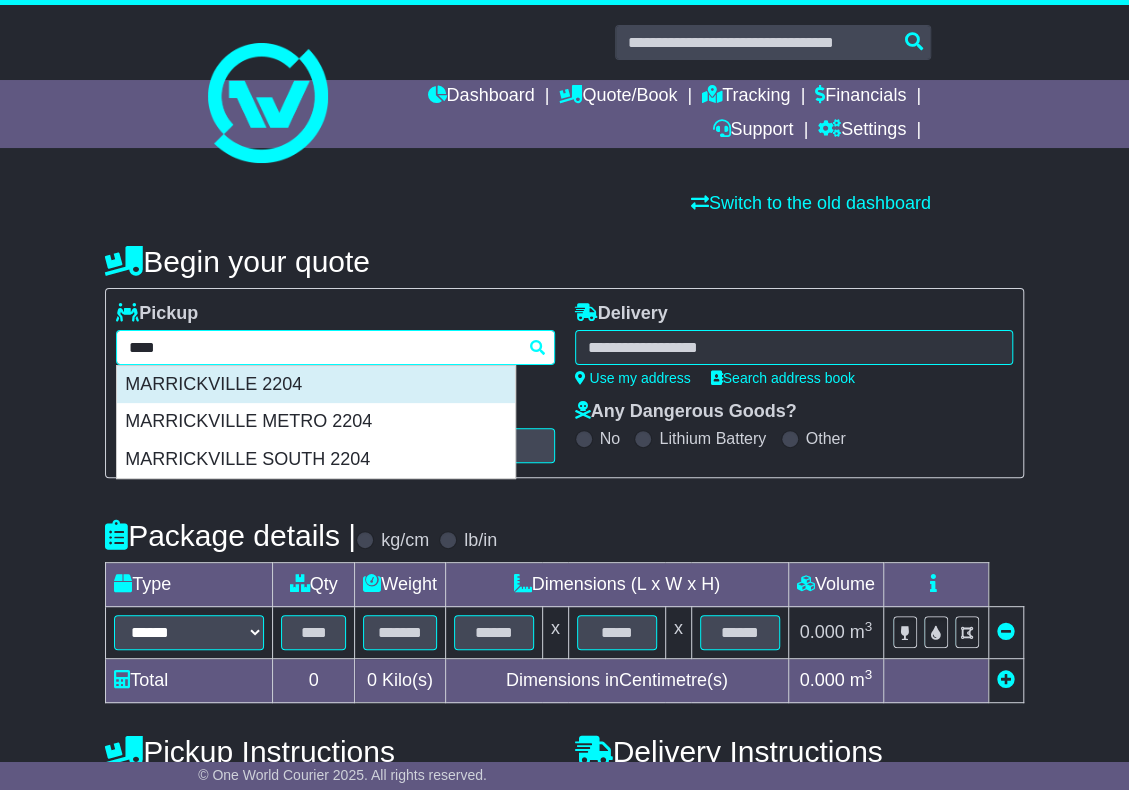 click on "MARRICKVILLE 2204" at bounding box center (316, 385) 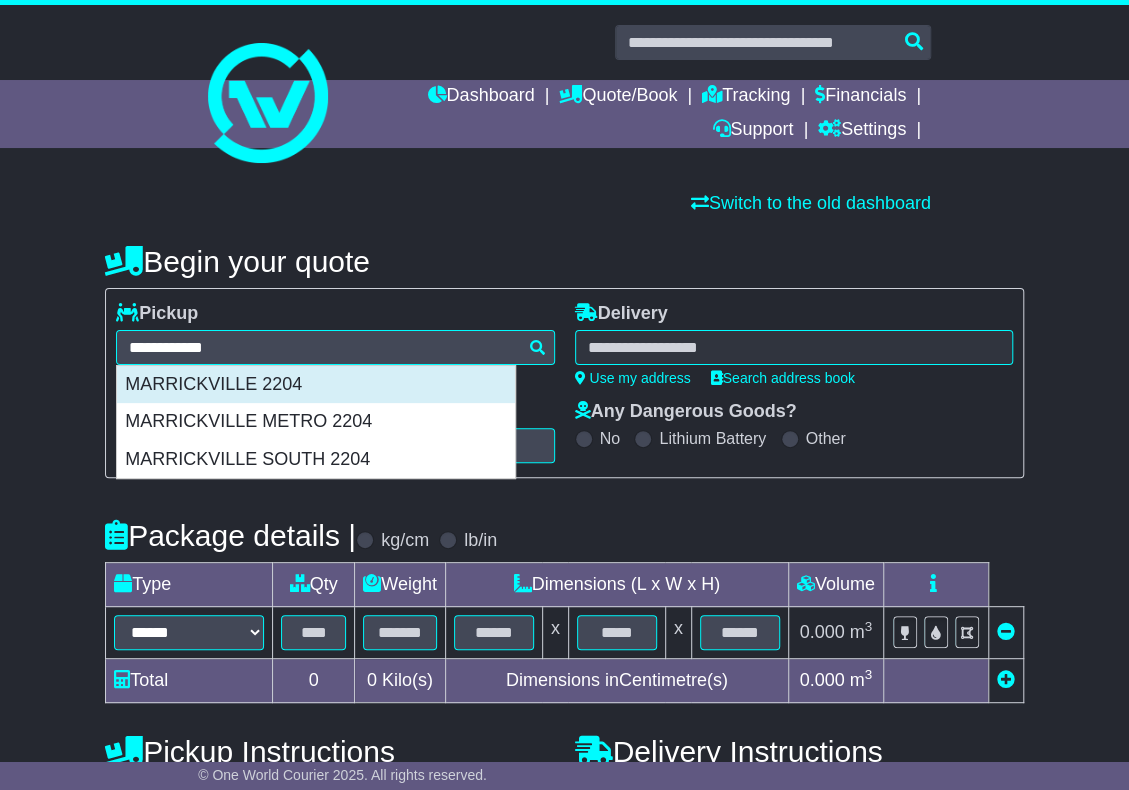 type on "**********" 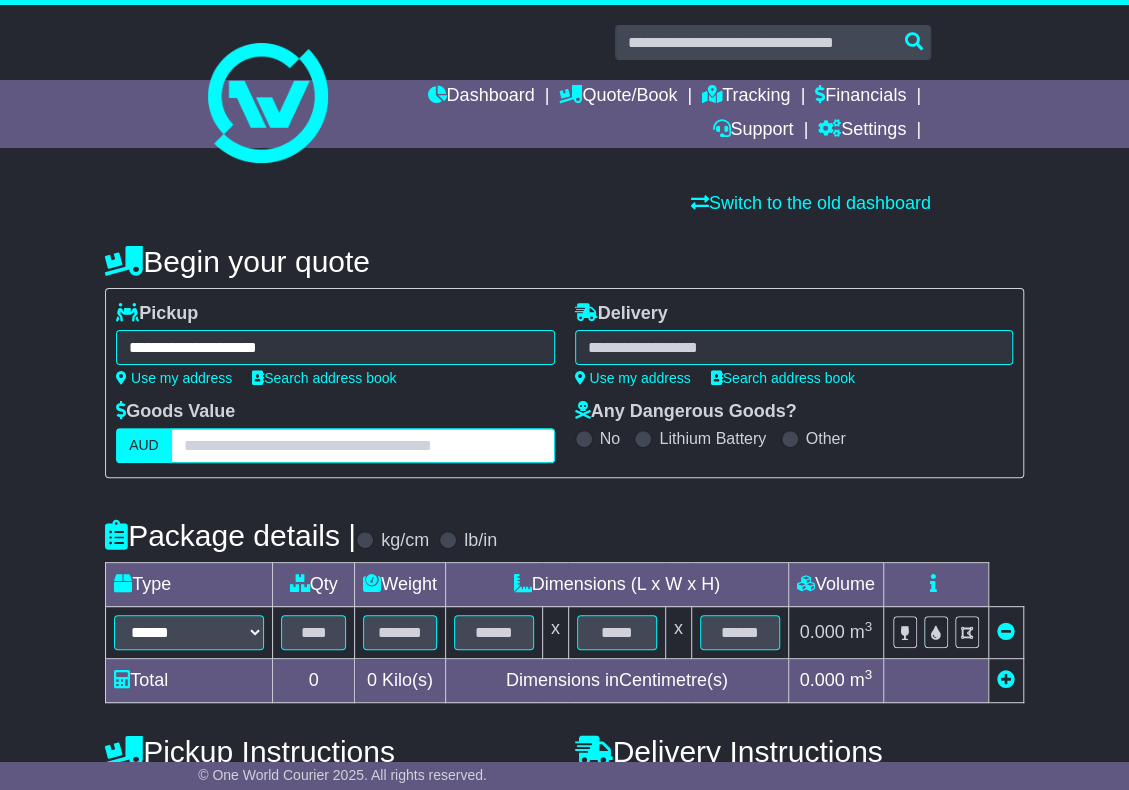 click at bounding box center (363, 445) 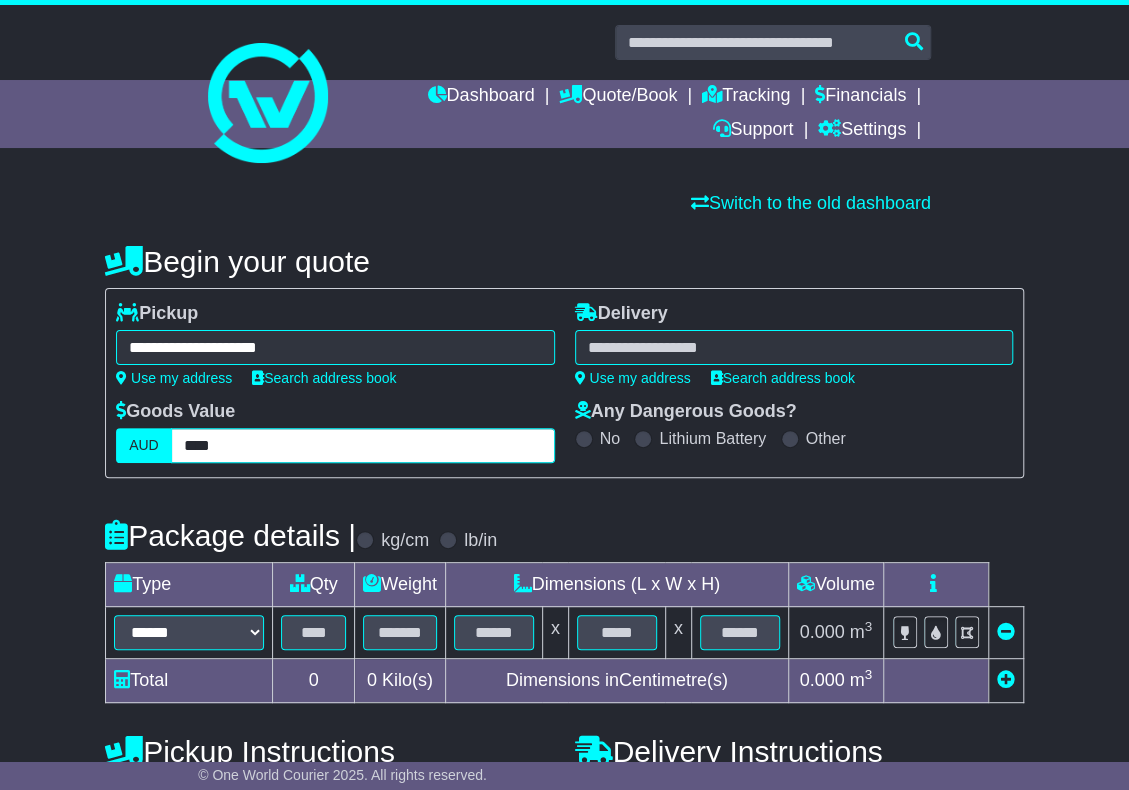 type on "****" 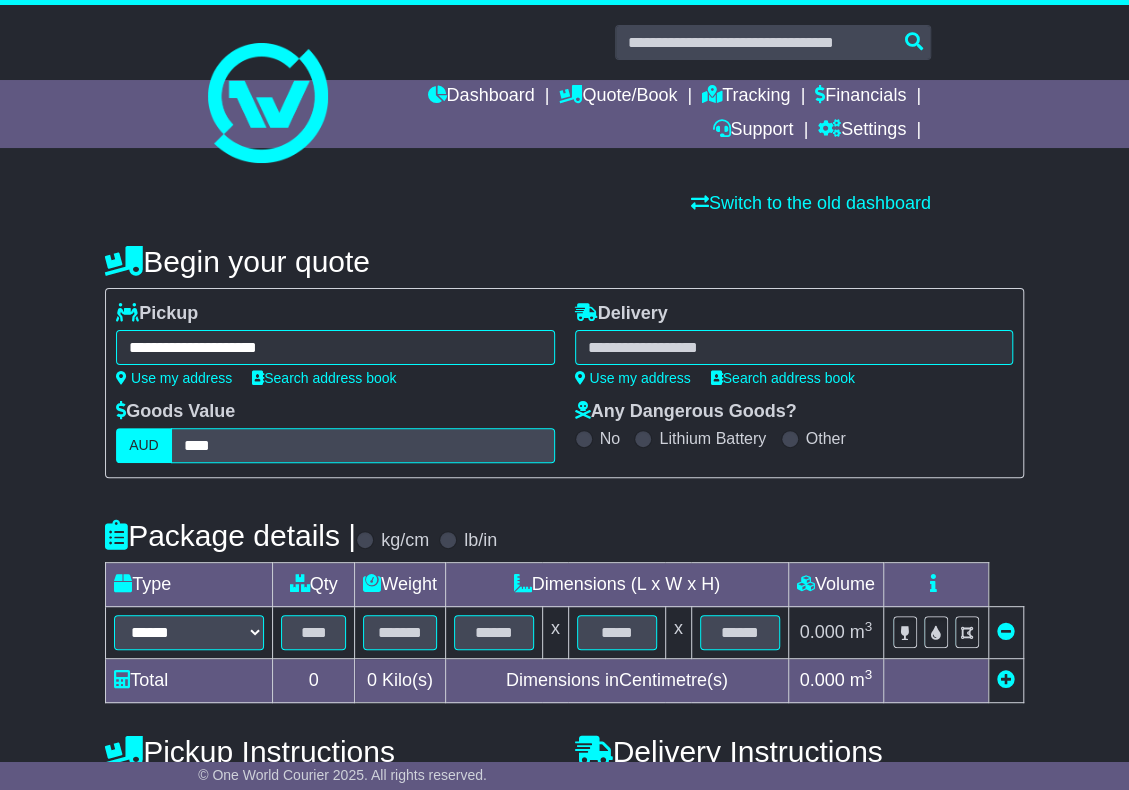 click at bounding box center (794, 347) 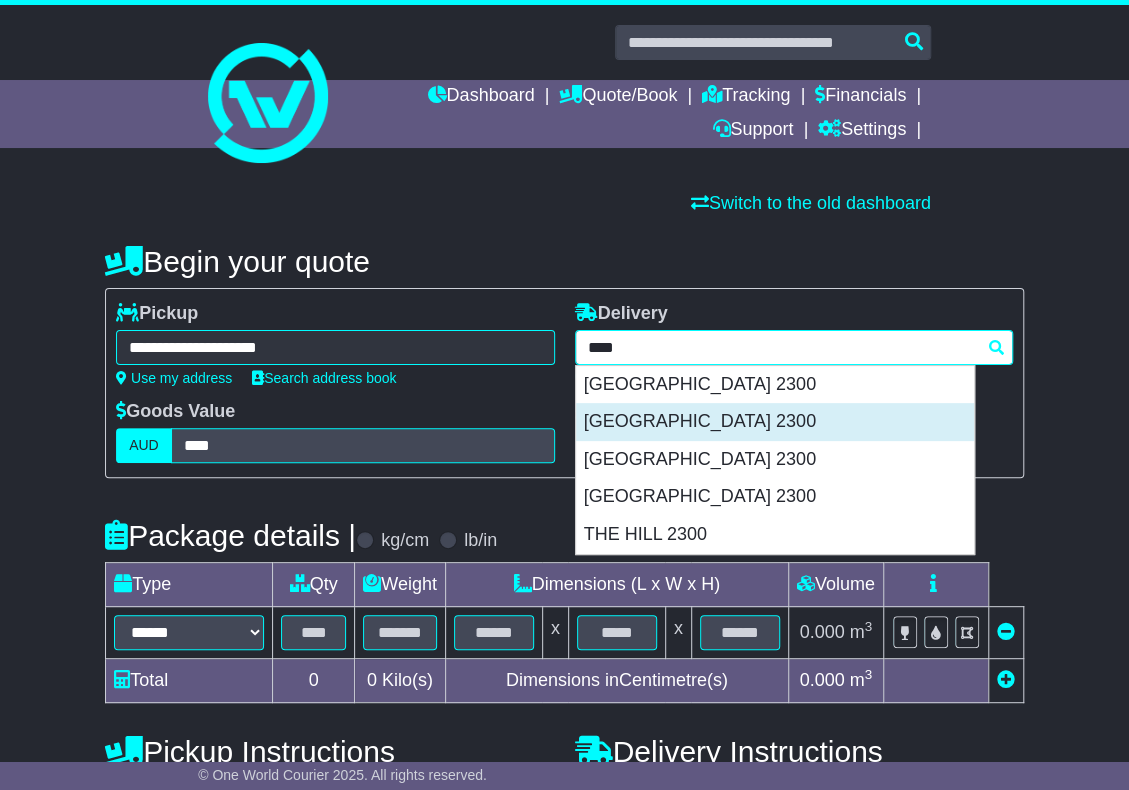 click on "[GEOGRAPHIC_DATA] 2300" at bounding box center (775, 422) 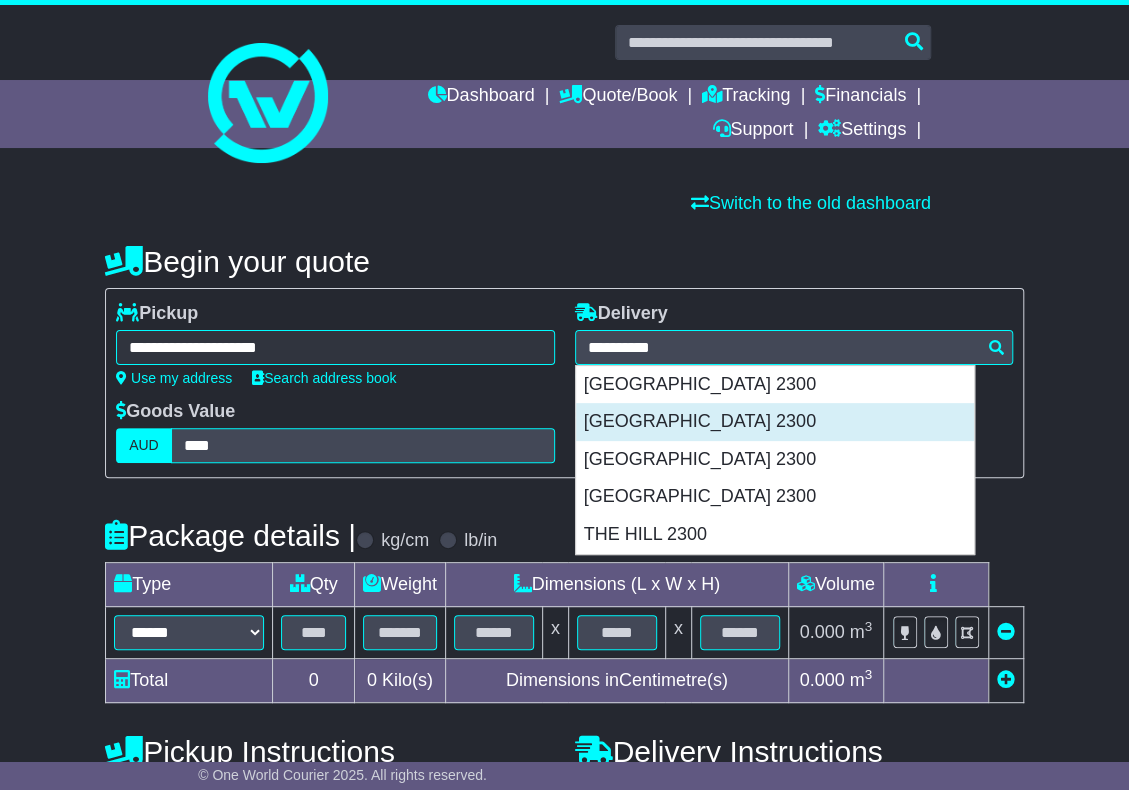 type on "**********" 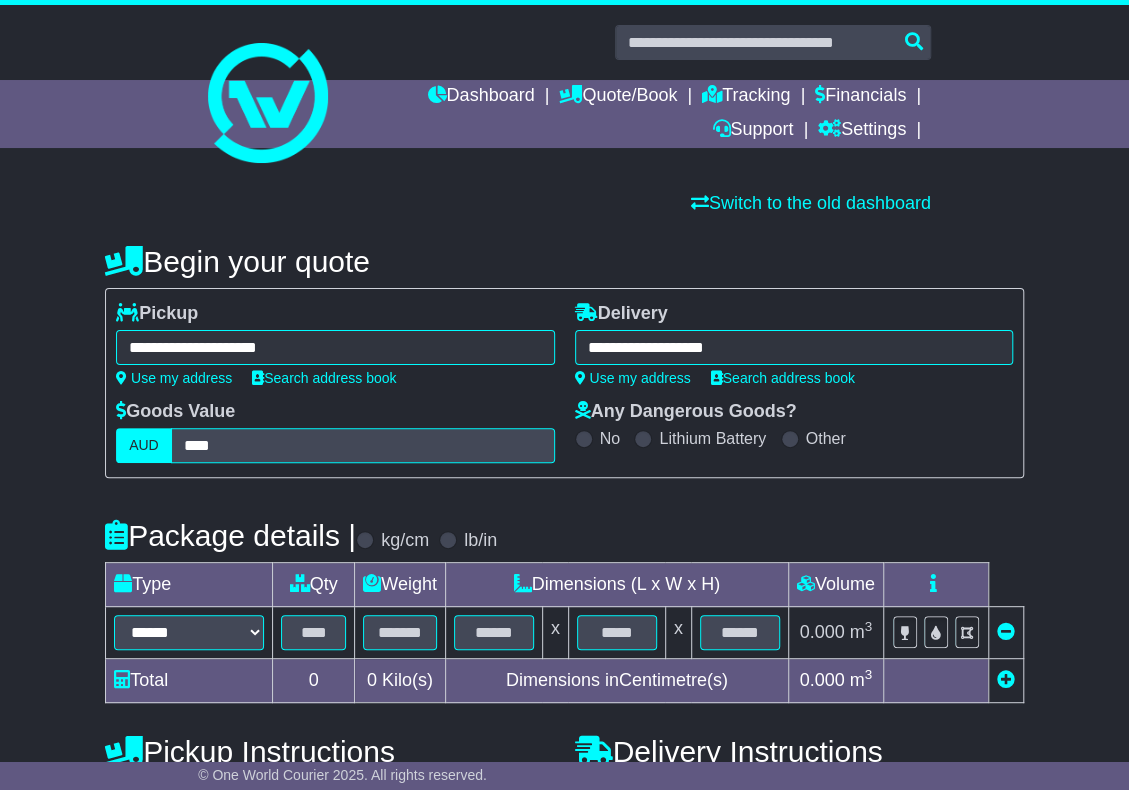 click on "**********" at bounding box center [794, 347] 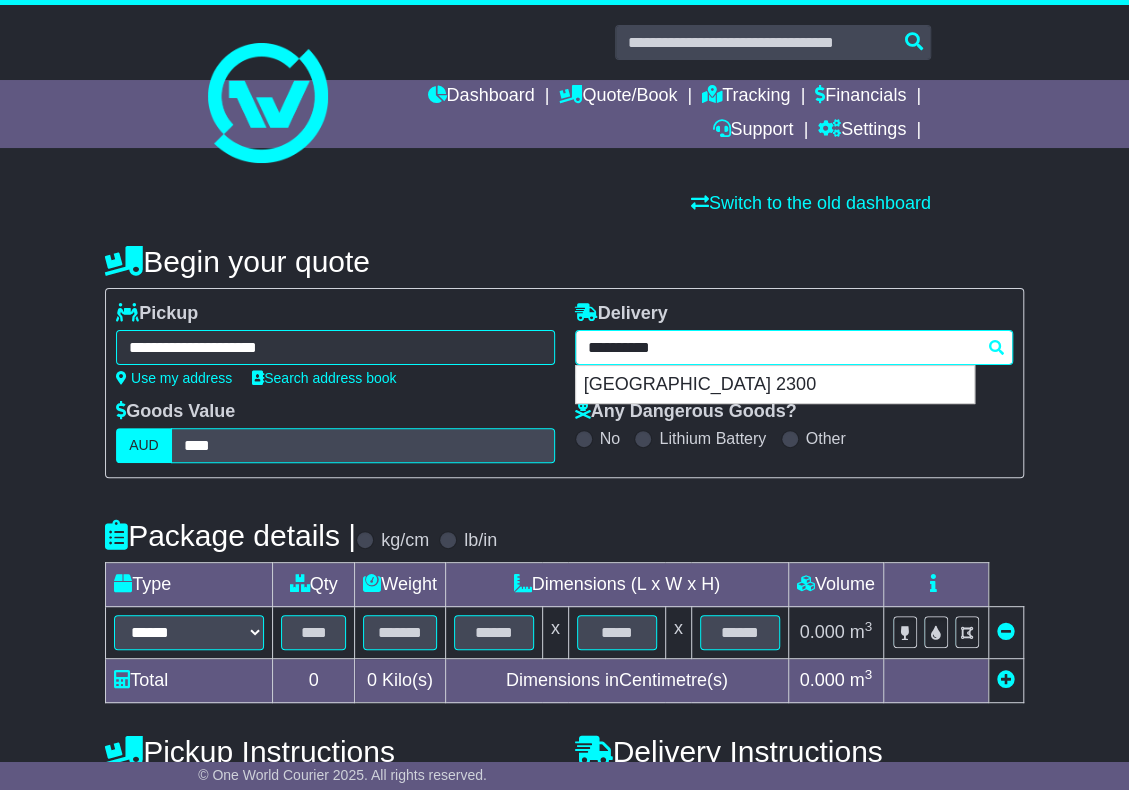 click on "**********" at bounding box center (794, 347) 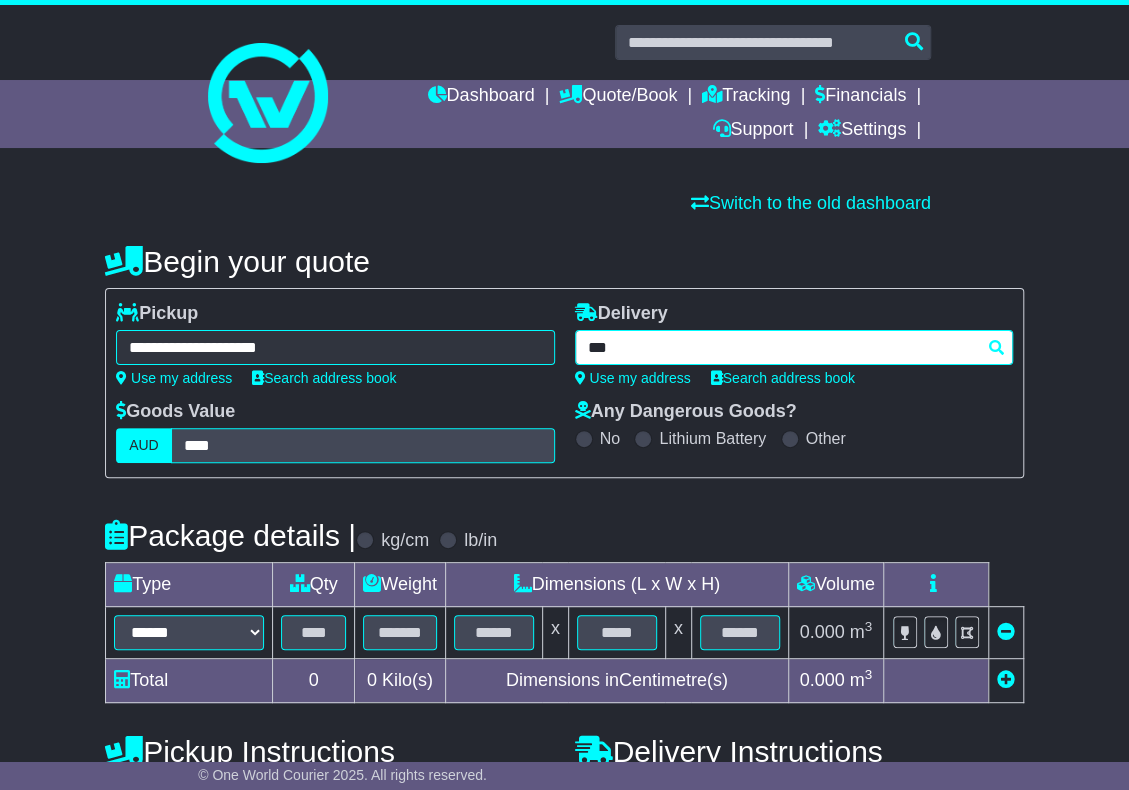 type on "****" 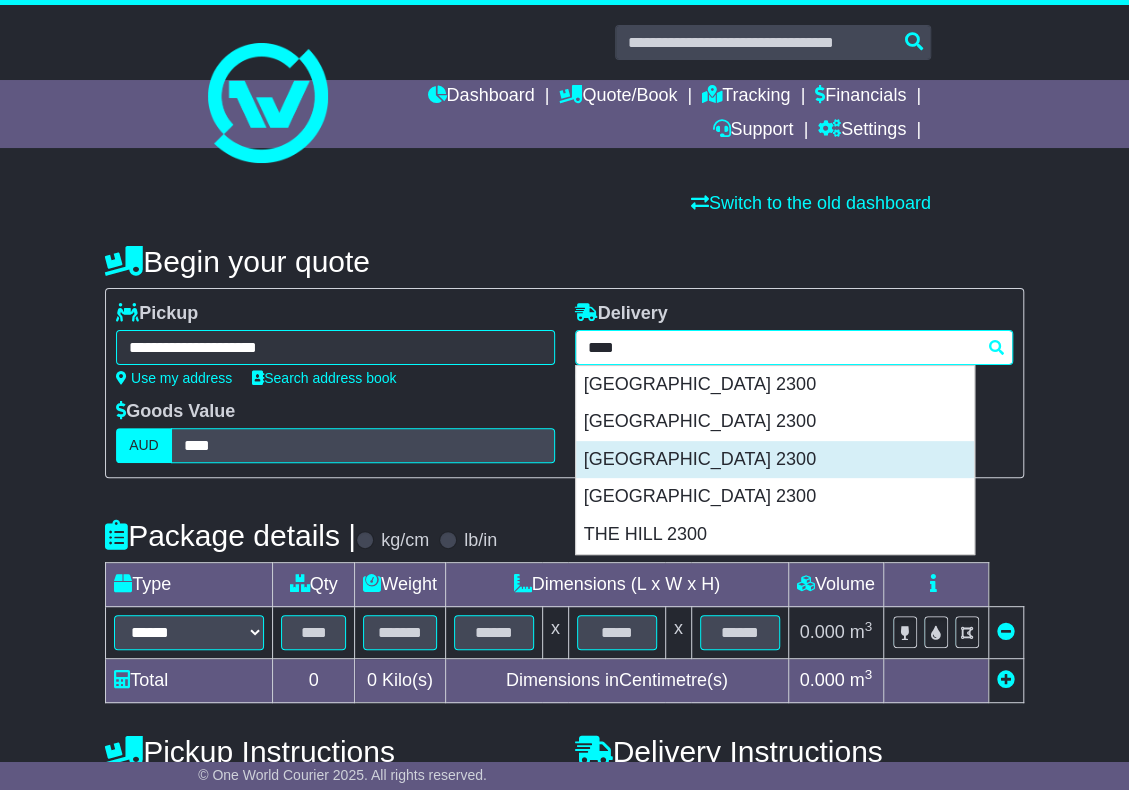 click on "[GEOGRAPHIC_DATA] 2300" at bounding box center (775, 460) 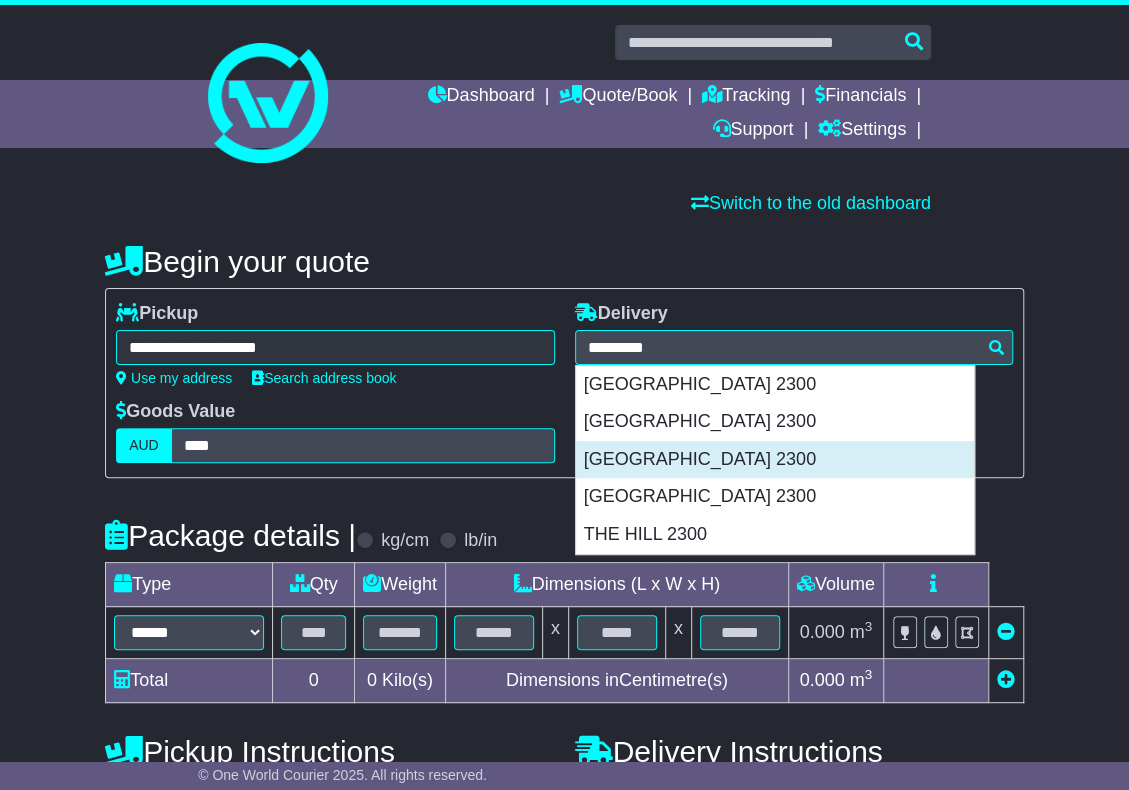 type on "**********" 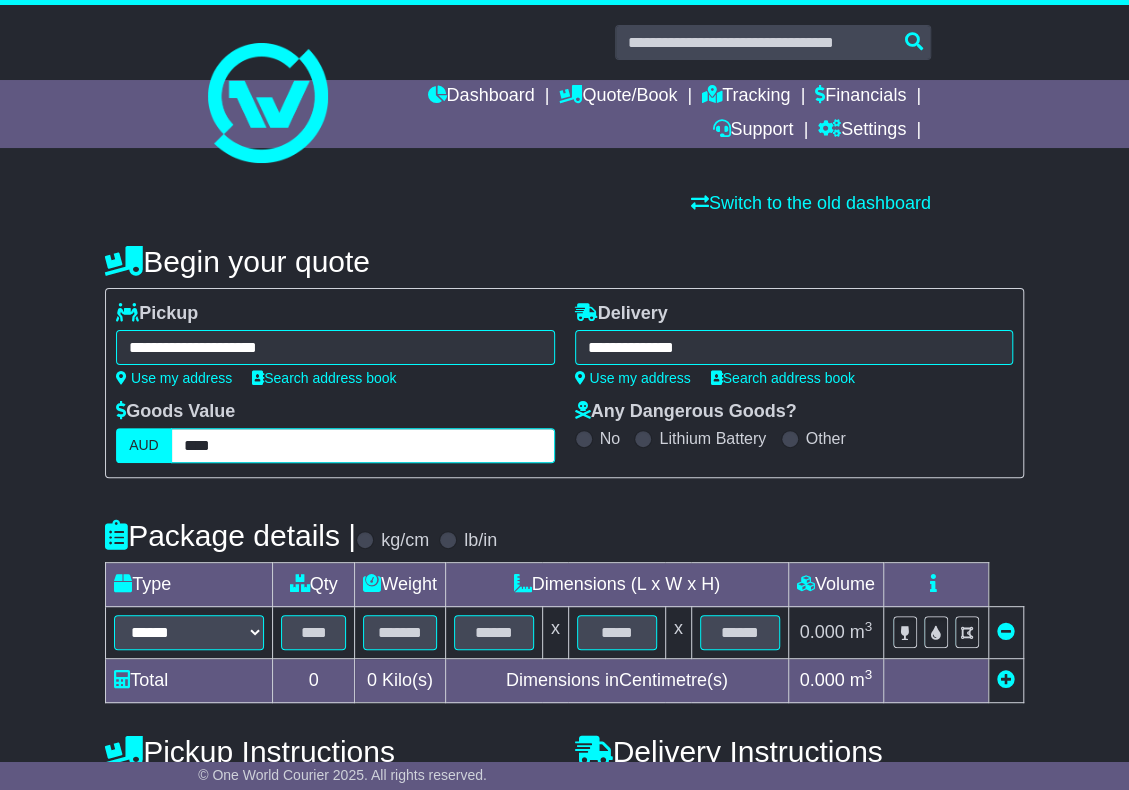 click on "****" at bounding box center [363, 445] 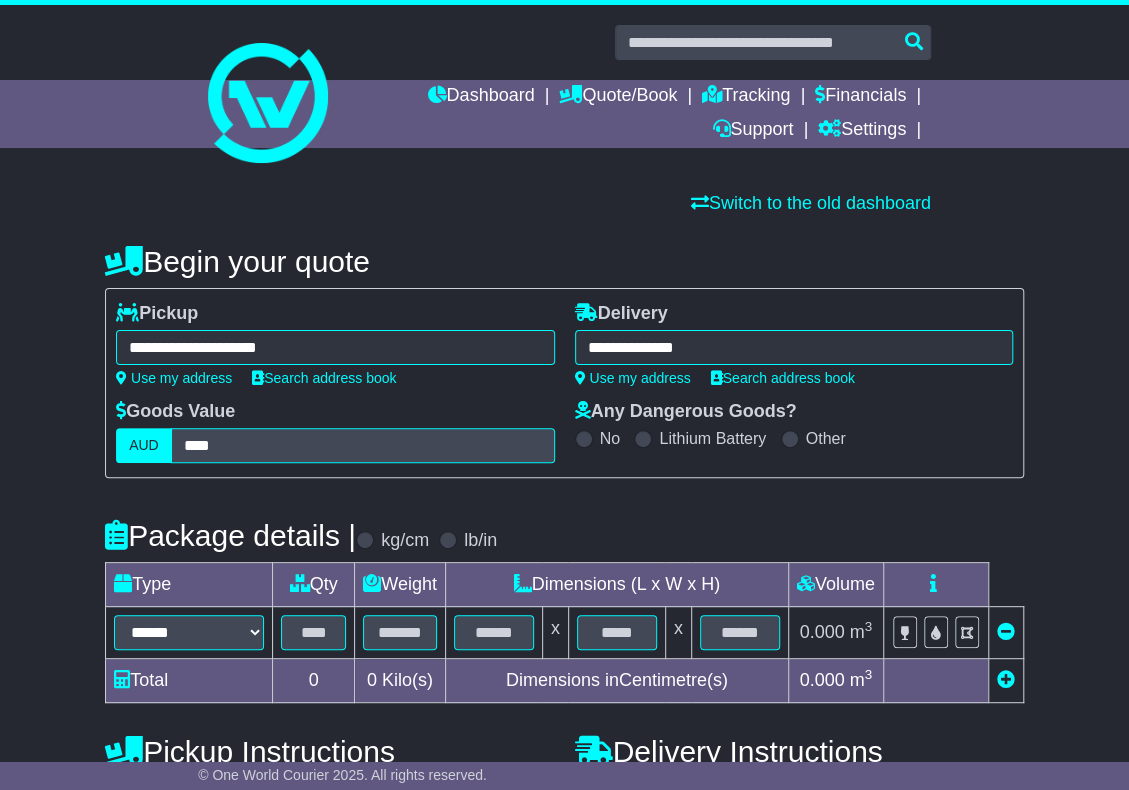 click on "**********" at bounding box center [564, 383] 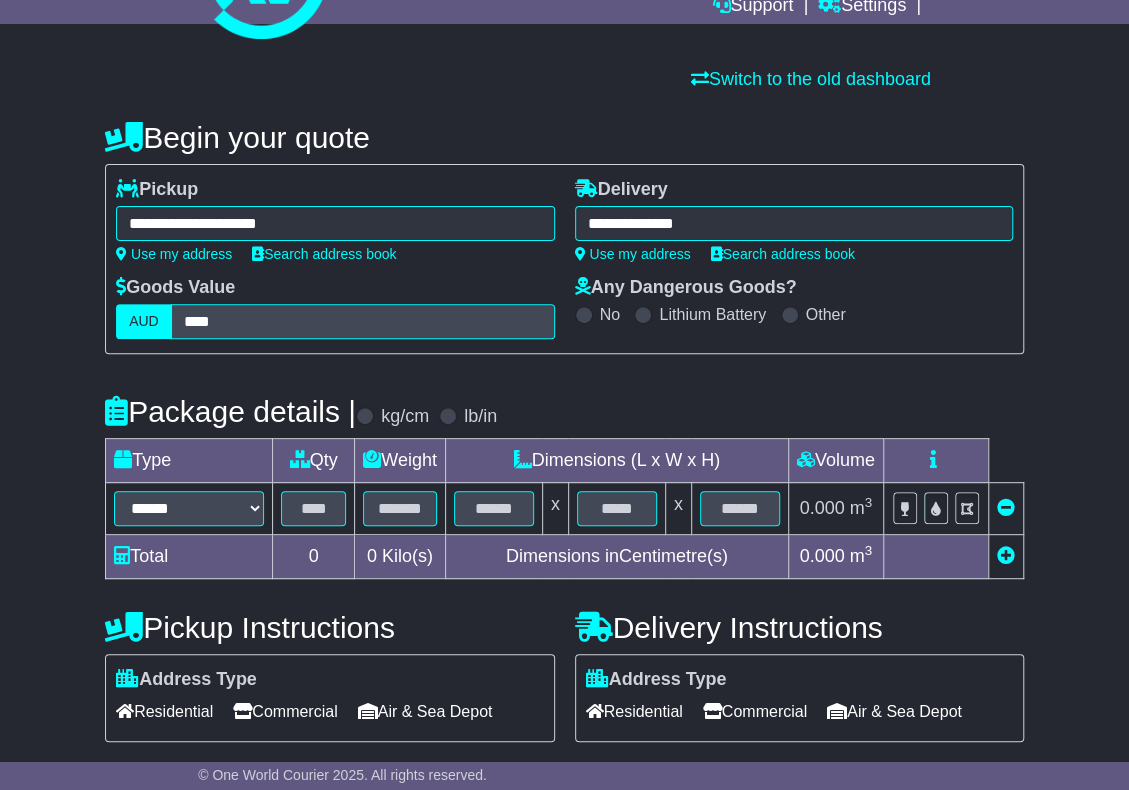 scroll, scrollTop: 200, scrollLeft: 0, axis: vertical 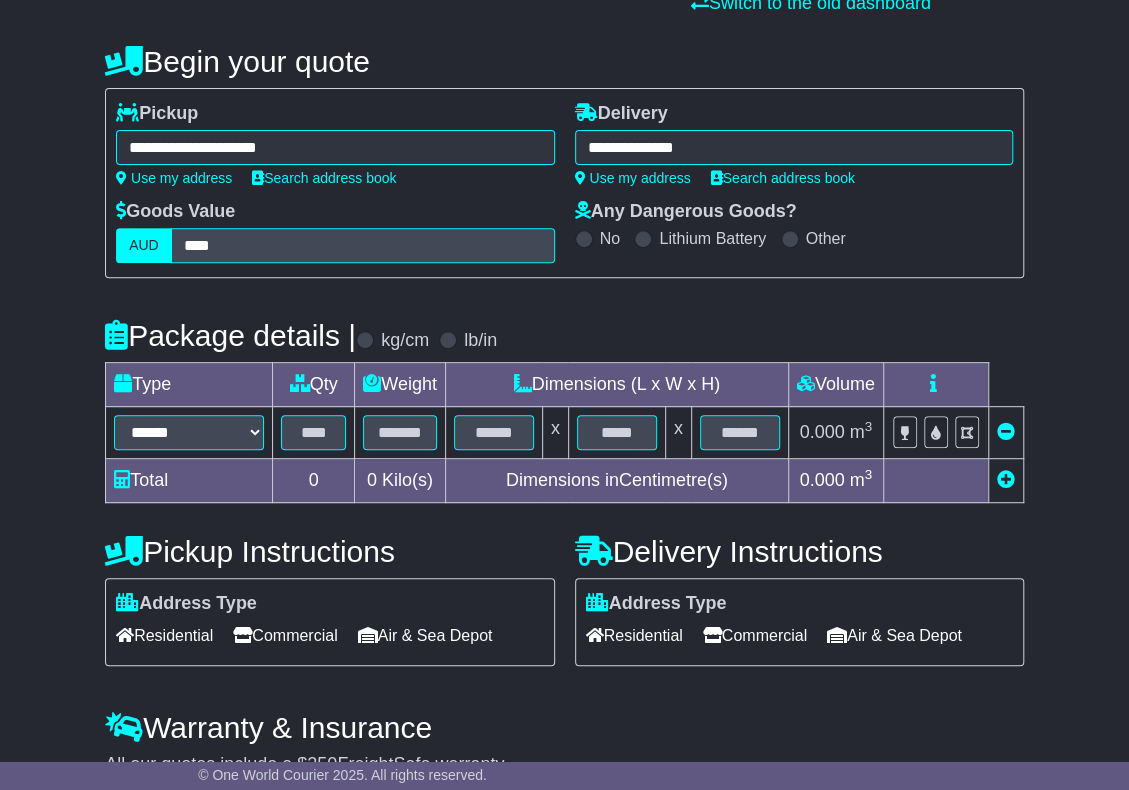 type on "**********" 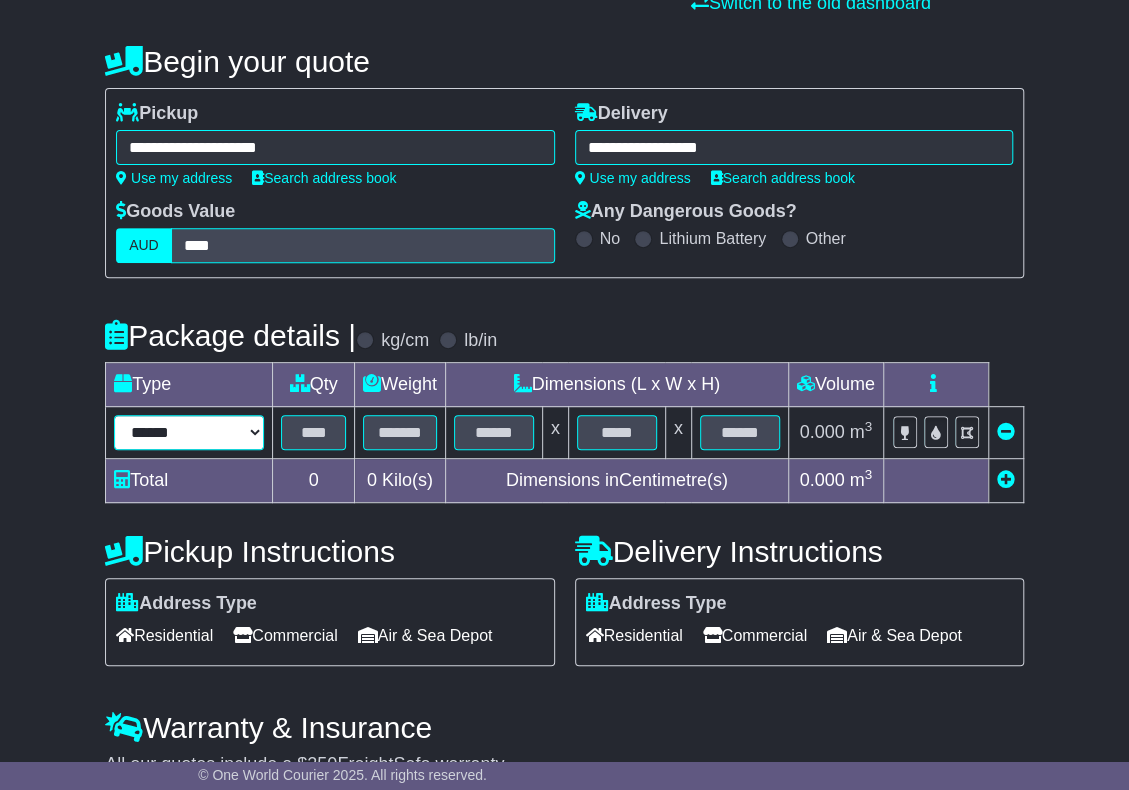 click on "****** ****** *** ******** ***** **** **** ****** *** *******" at bounding box center [189, 432] 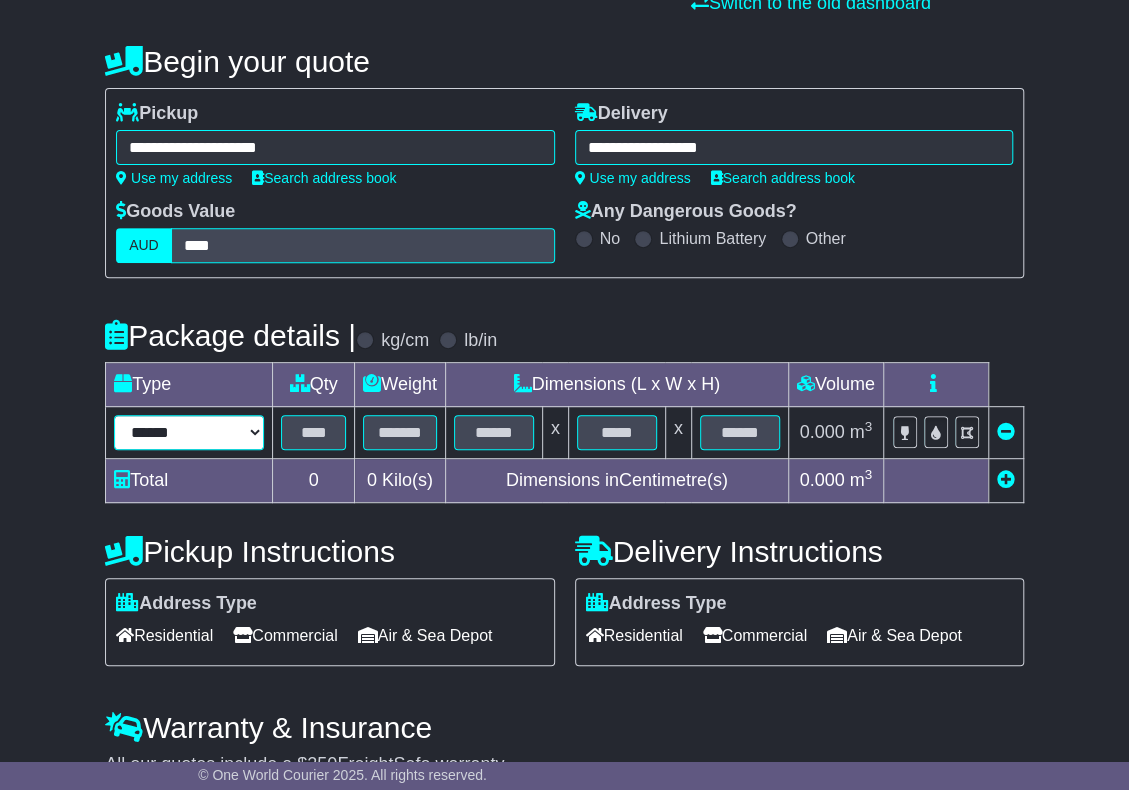 select on "*****" 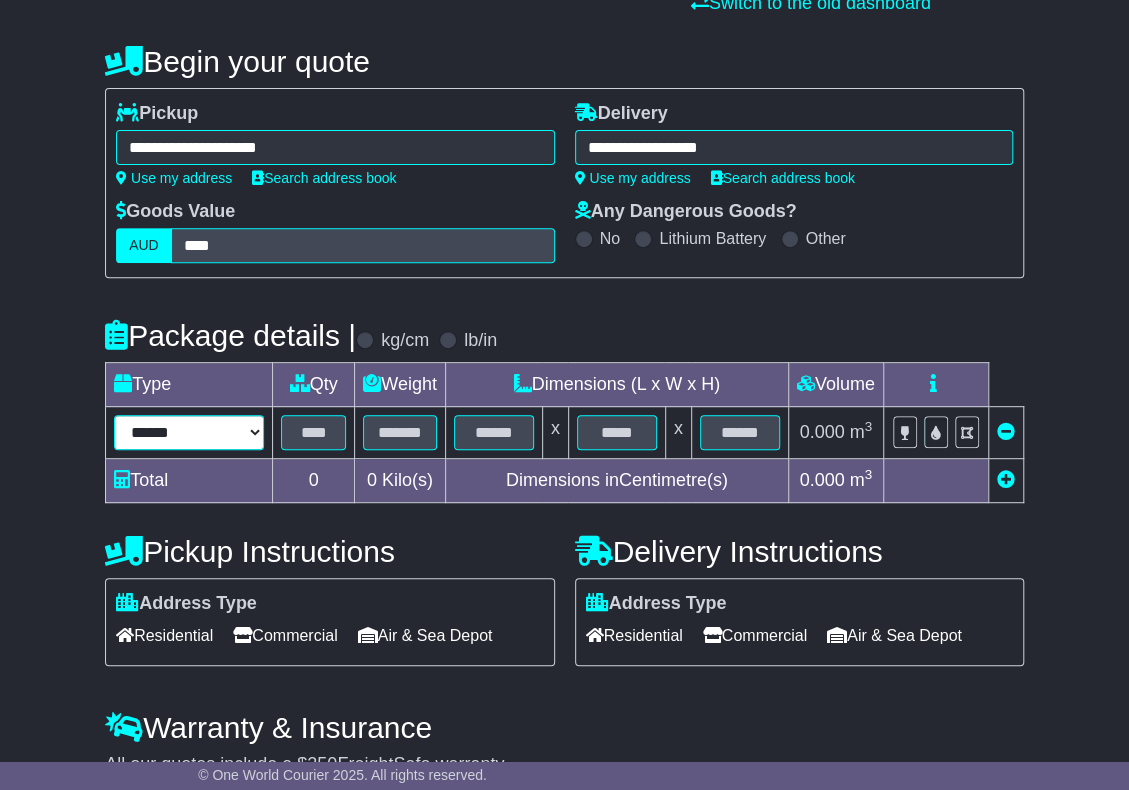 click on "****** ****** *** ******** ***** **** **** ****** *** *******" at bounding box center (189, 432) 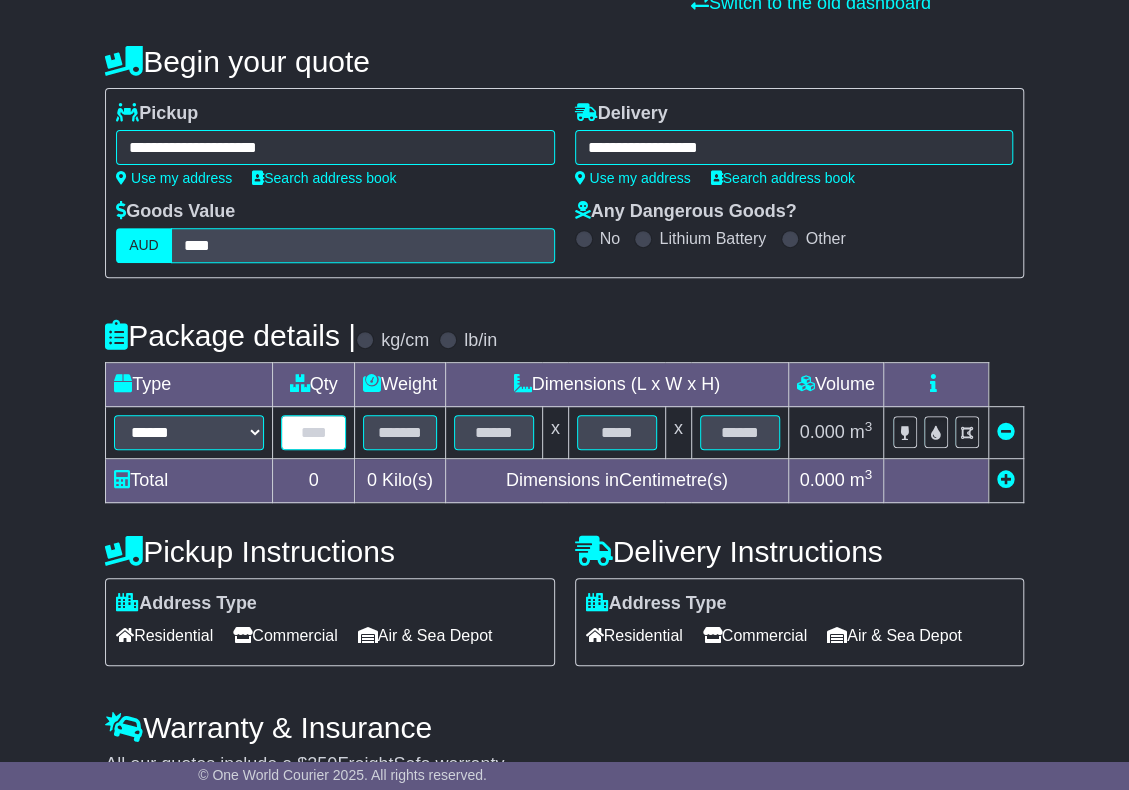 click at bounding box center (313, 432) 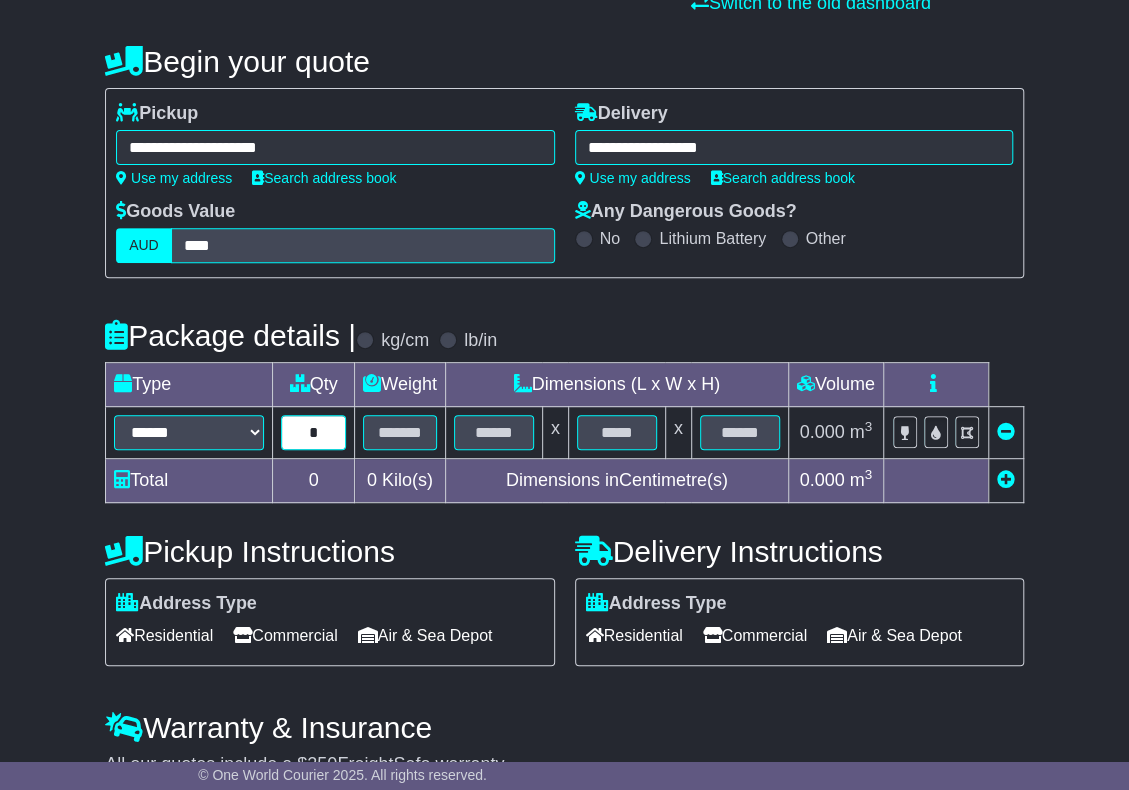 type on "*" 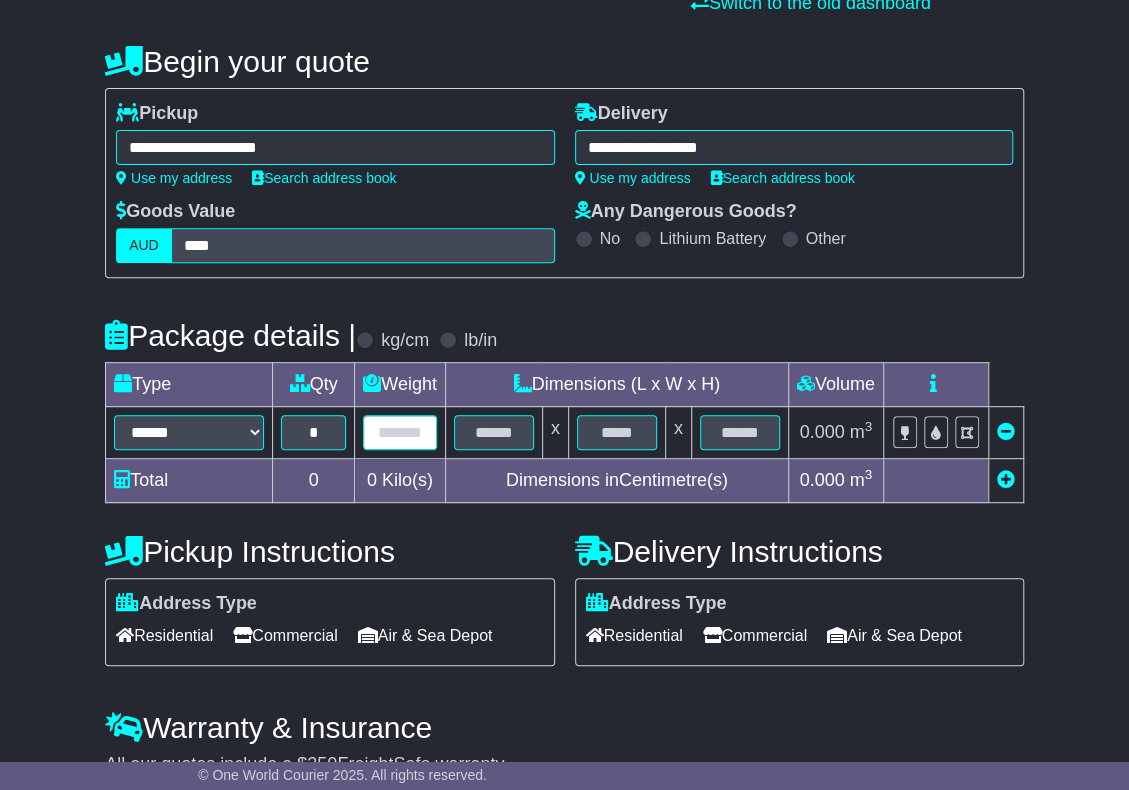 click at bounding box center (400, 432) 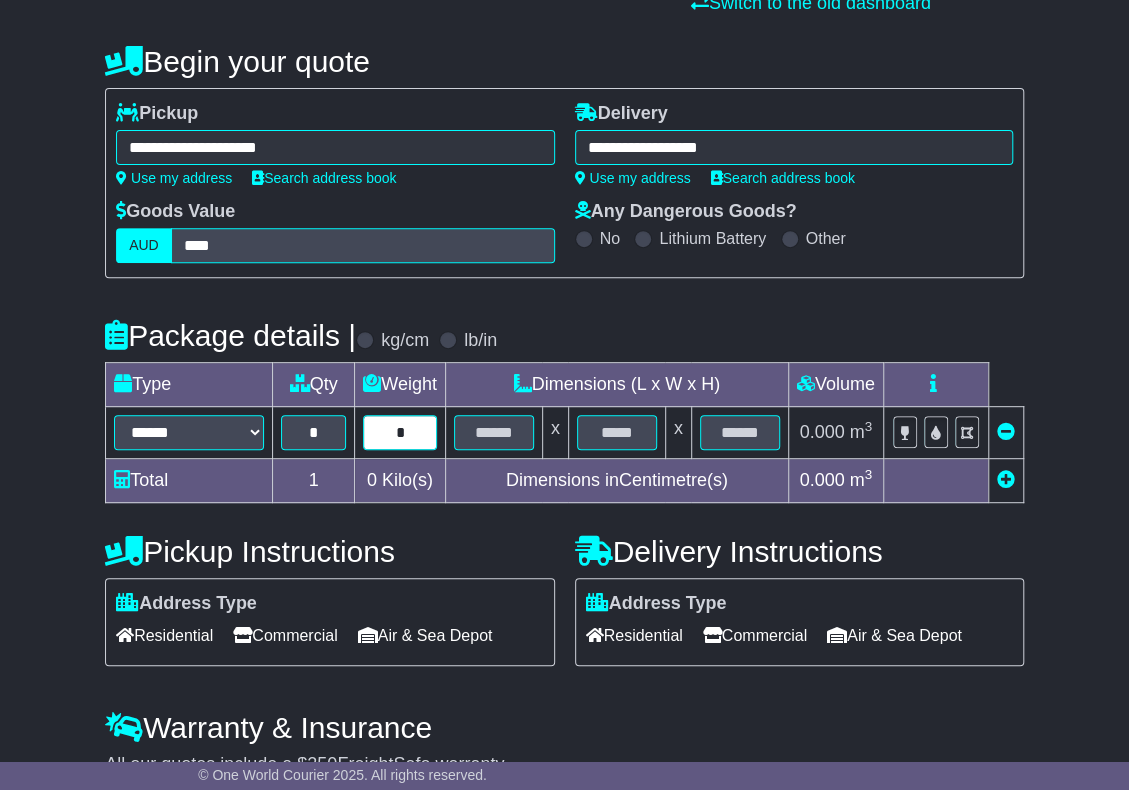 type on "*" 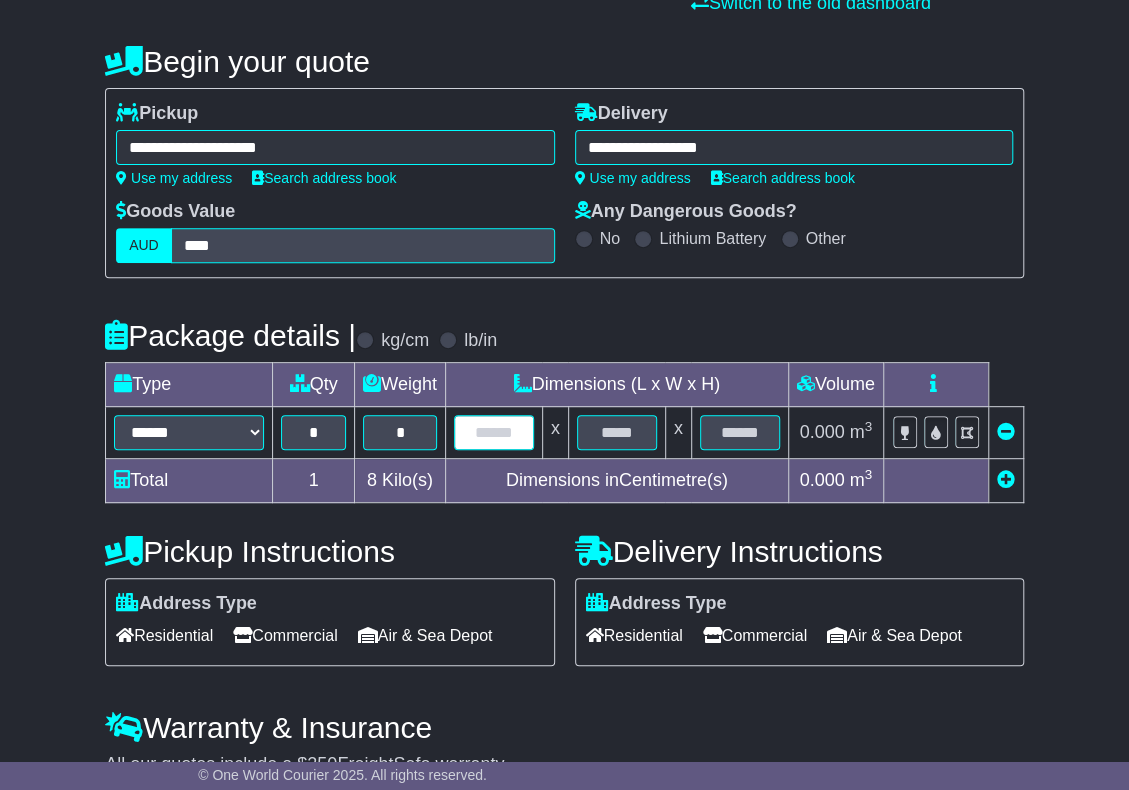 click at bounding box center [494, 432] 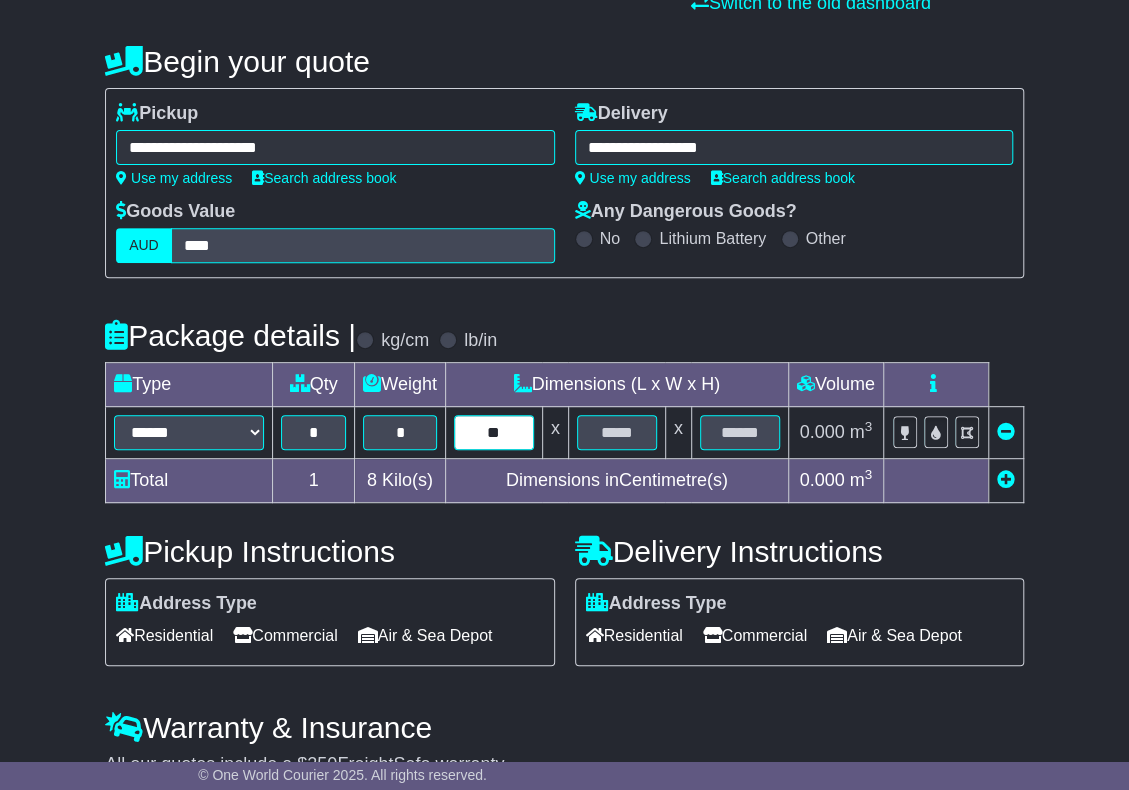type on "**" 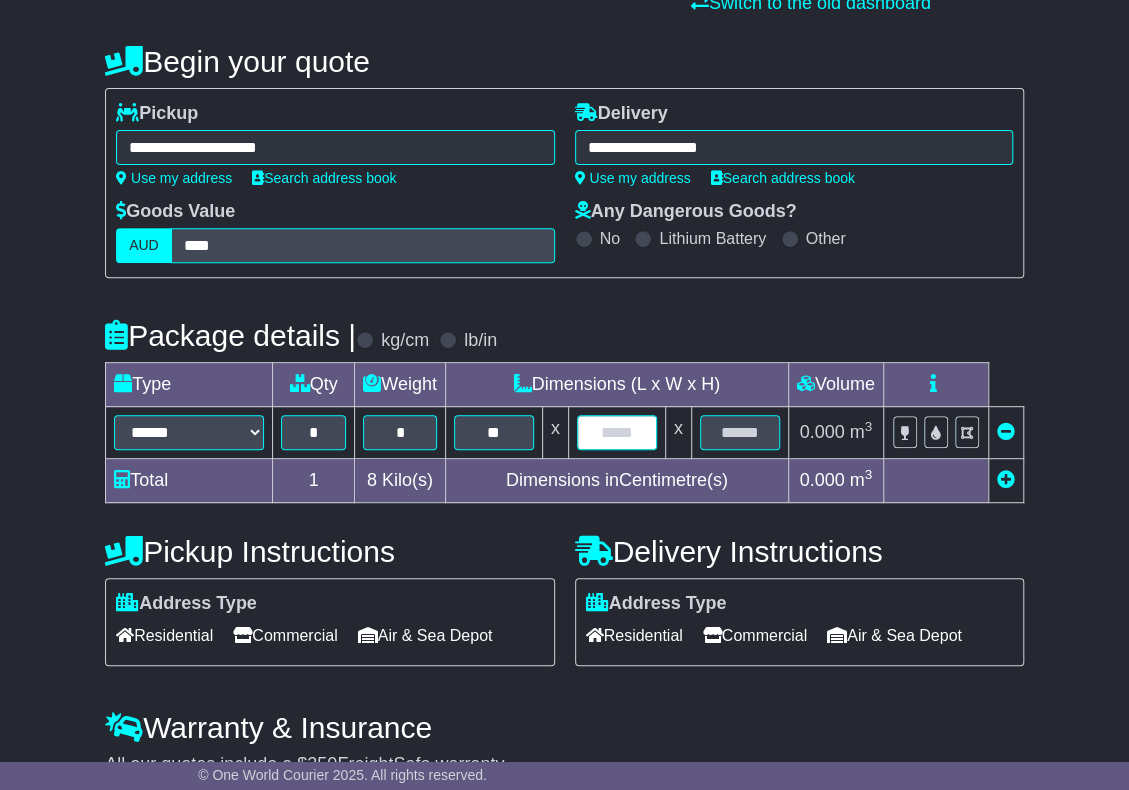 click at bounding box center [617, 432] 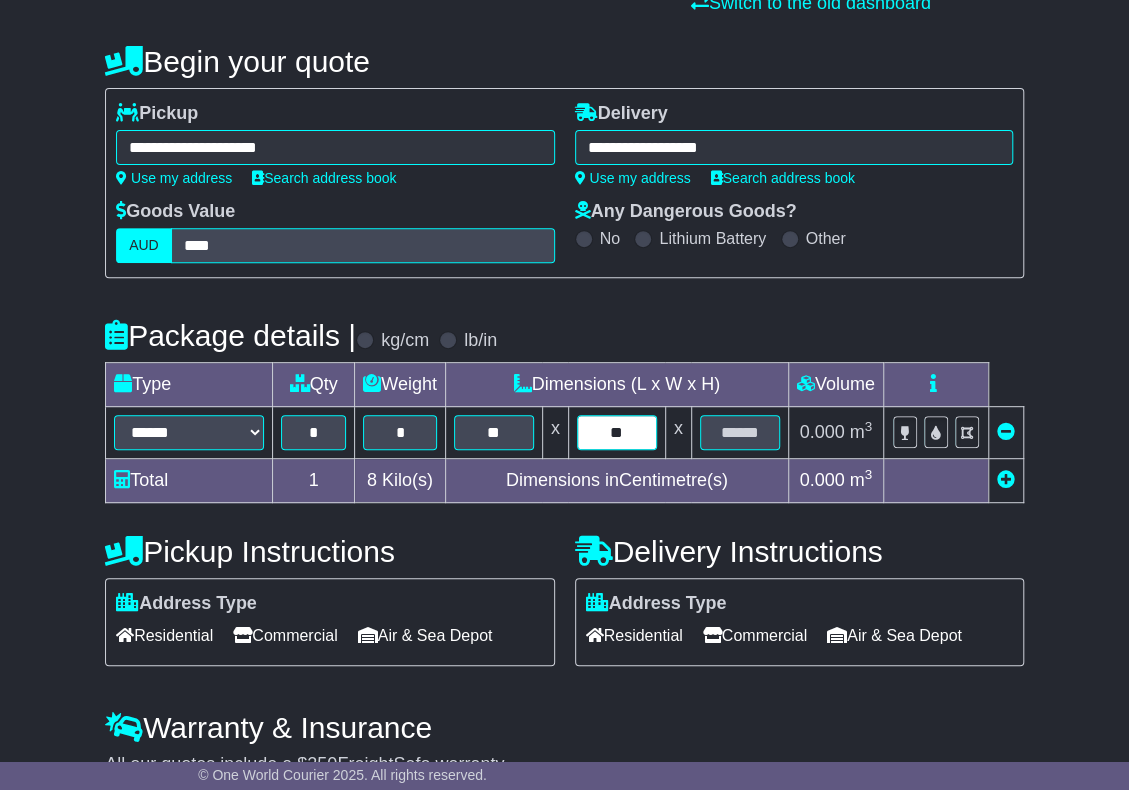 type on "**" 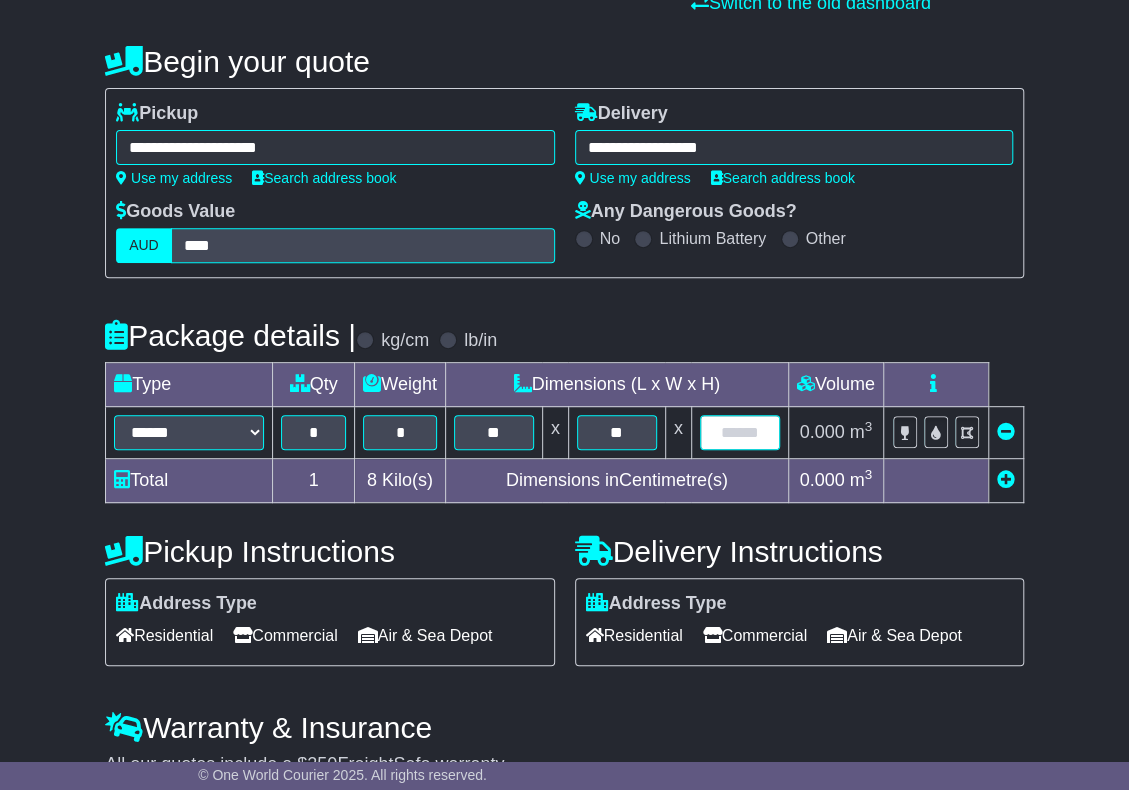 click at bounding box center [740, 432] 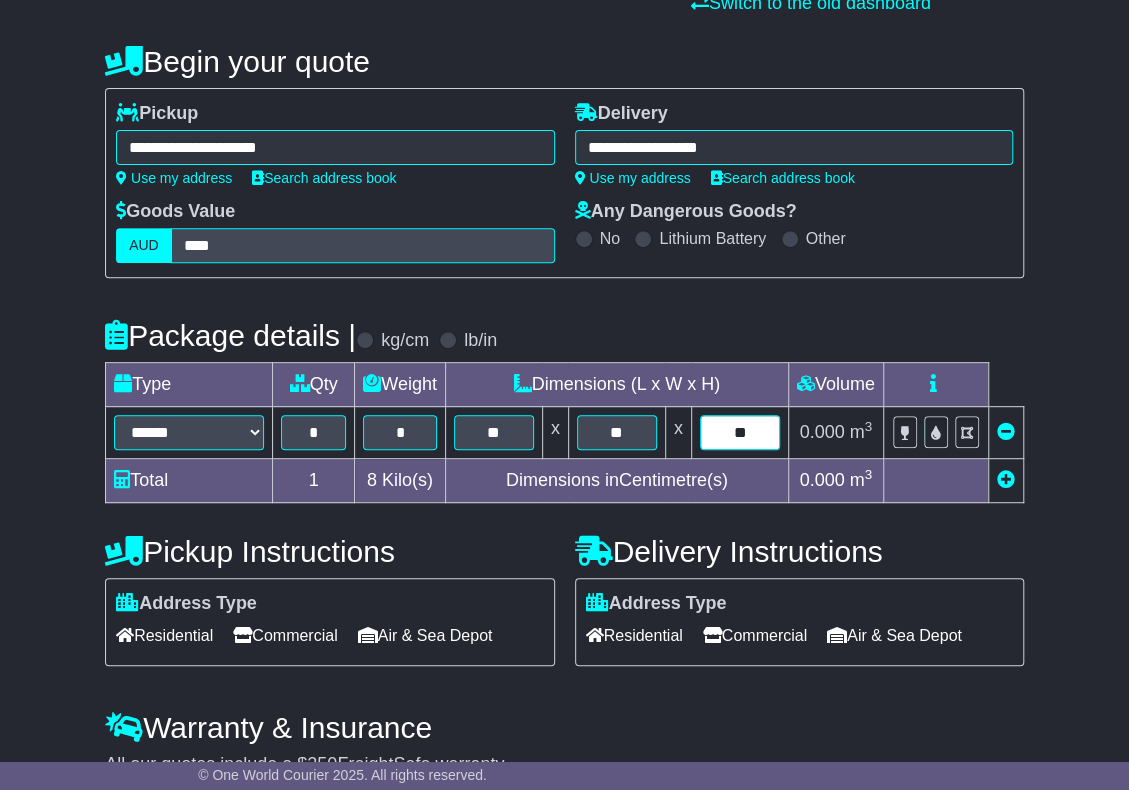 type on "**" 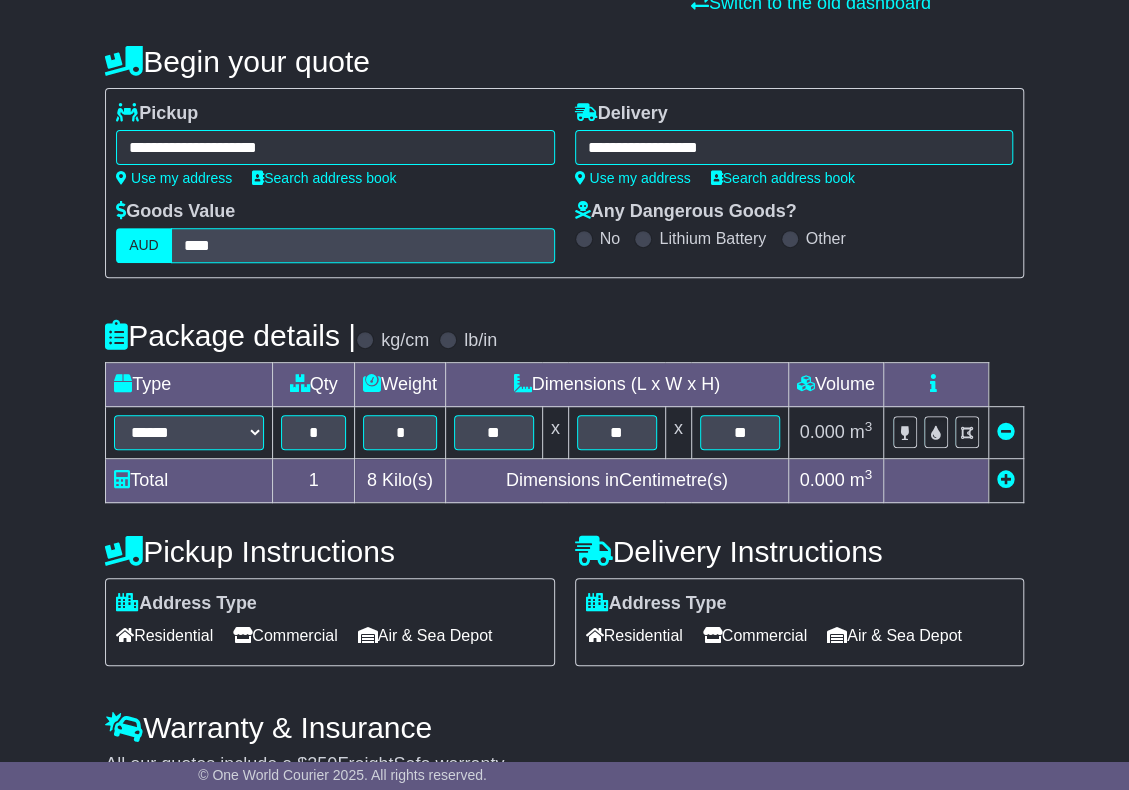 click at bounding box center (1006, 479) 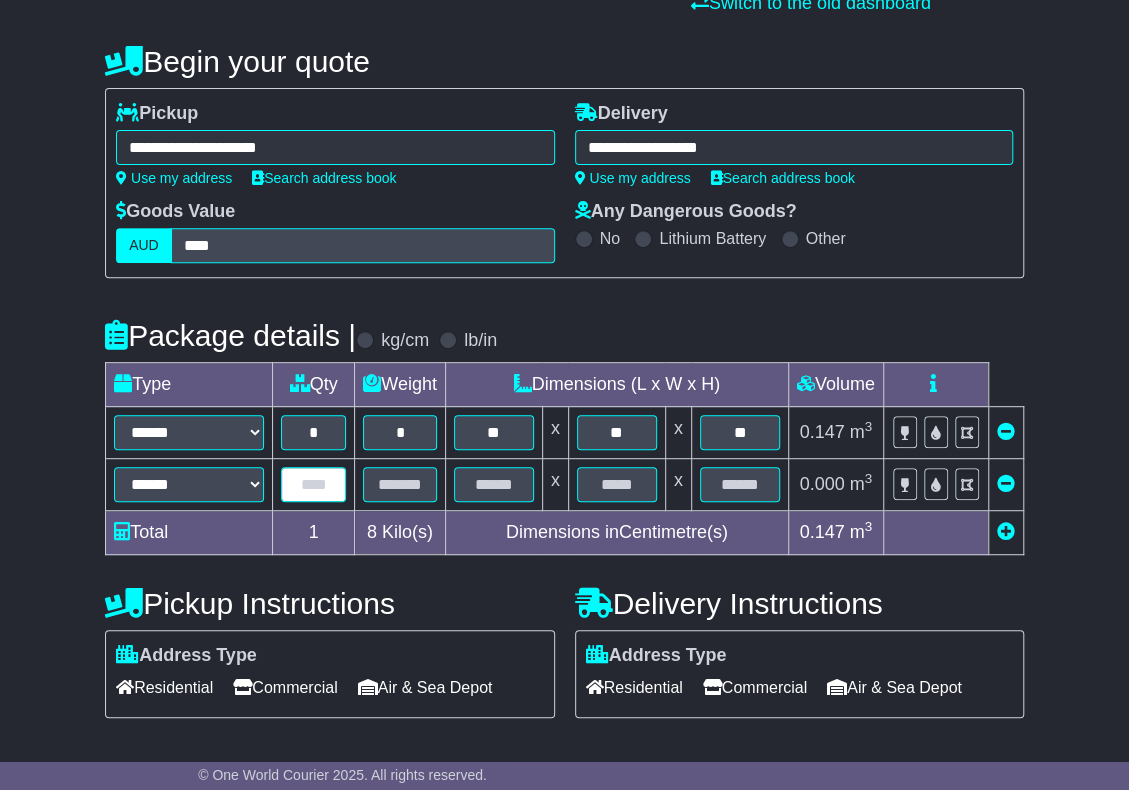 click at bounding box center (313, 484) 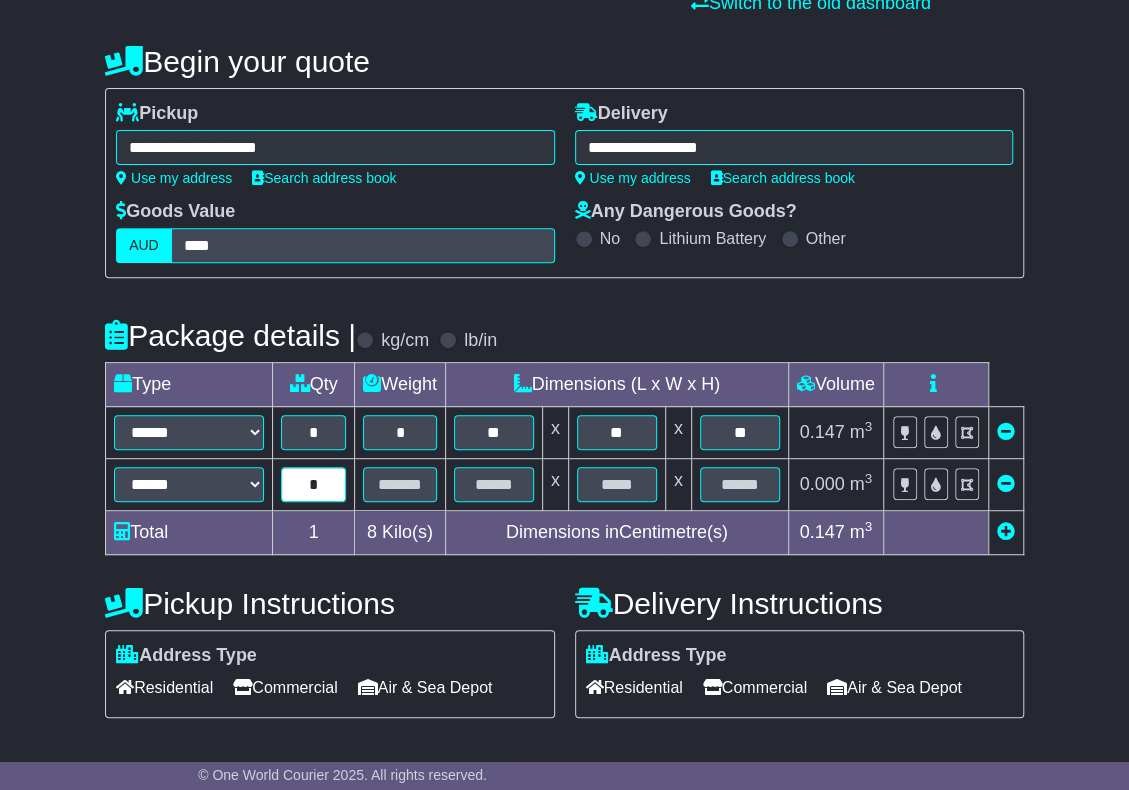 type on "*" 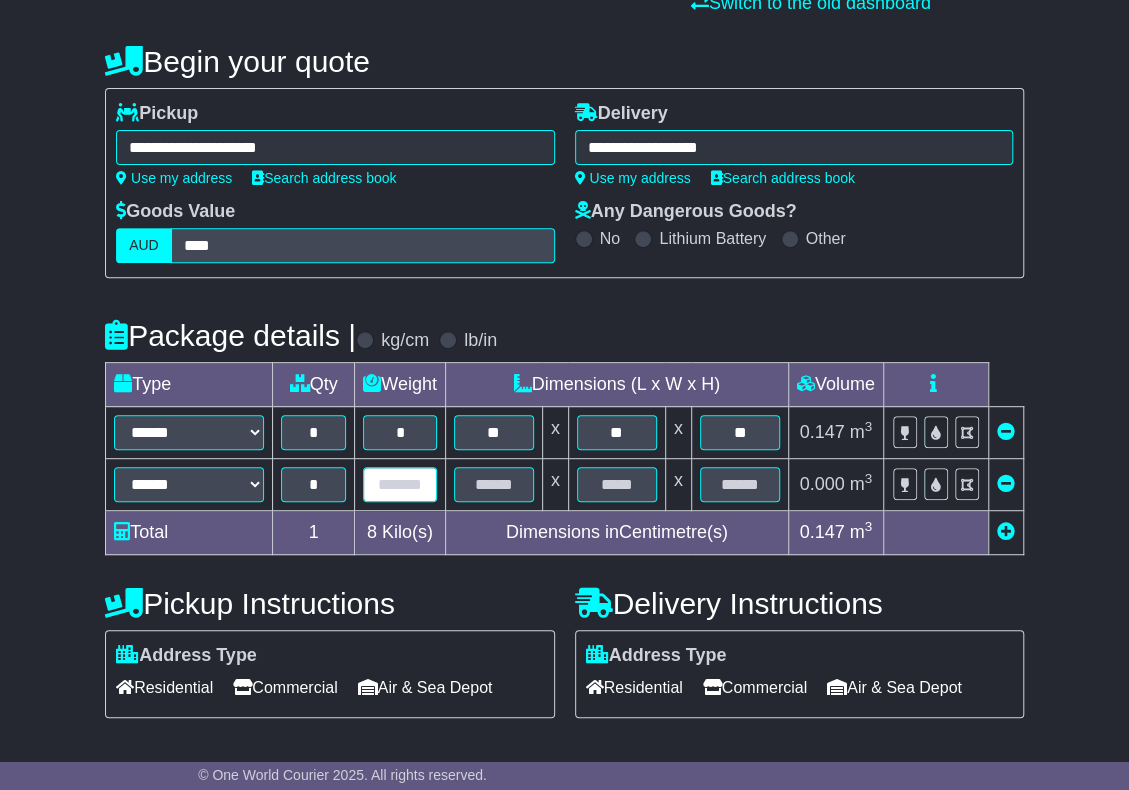 click at bounding box center [400, 484] 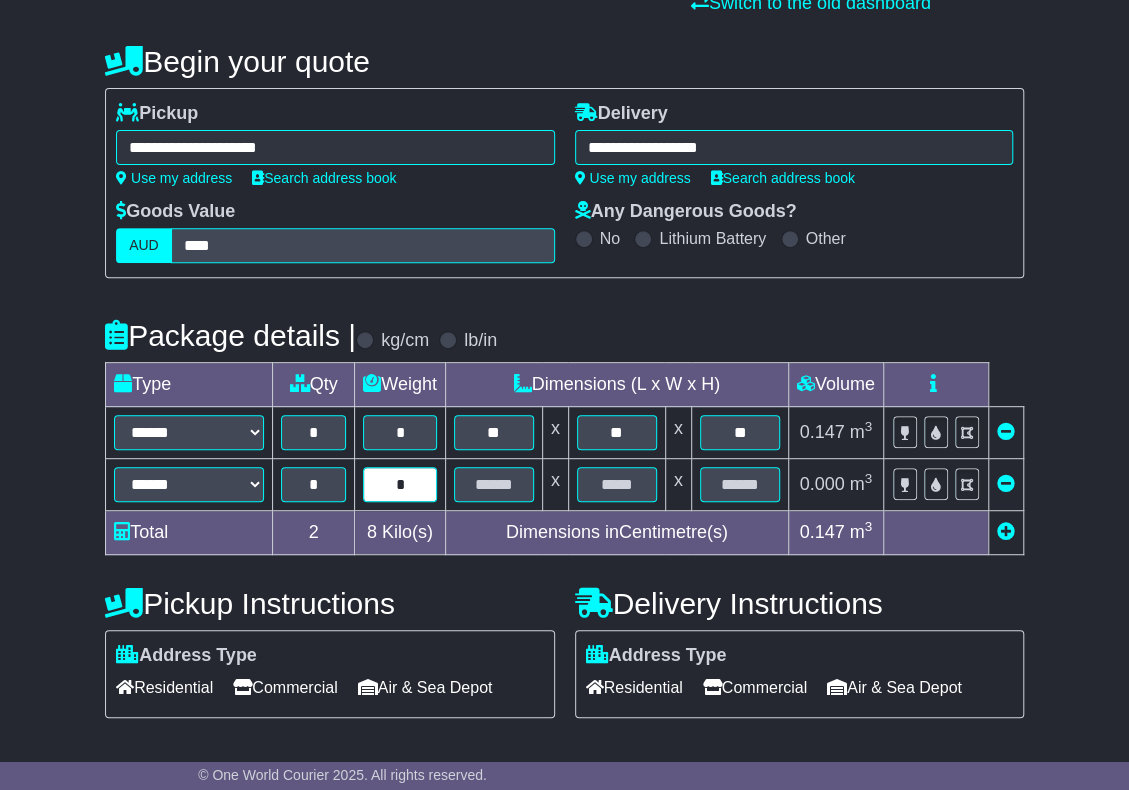 type on "*" 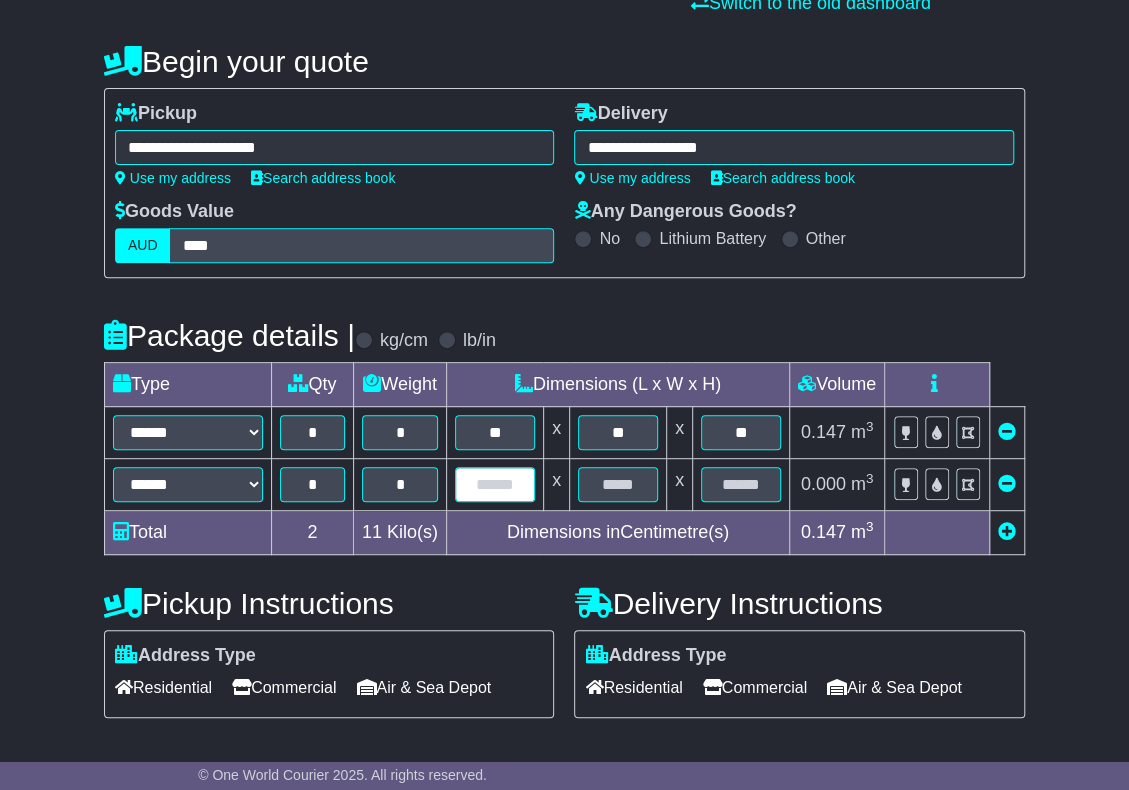 click at bounding box center [495, 484] 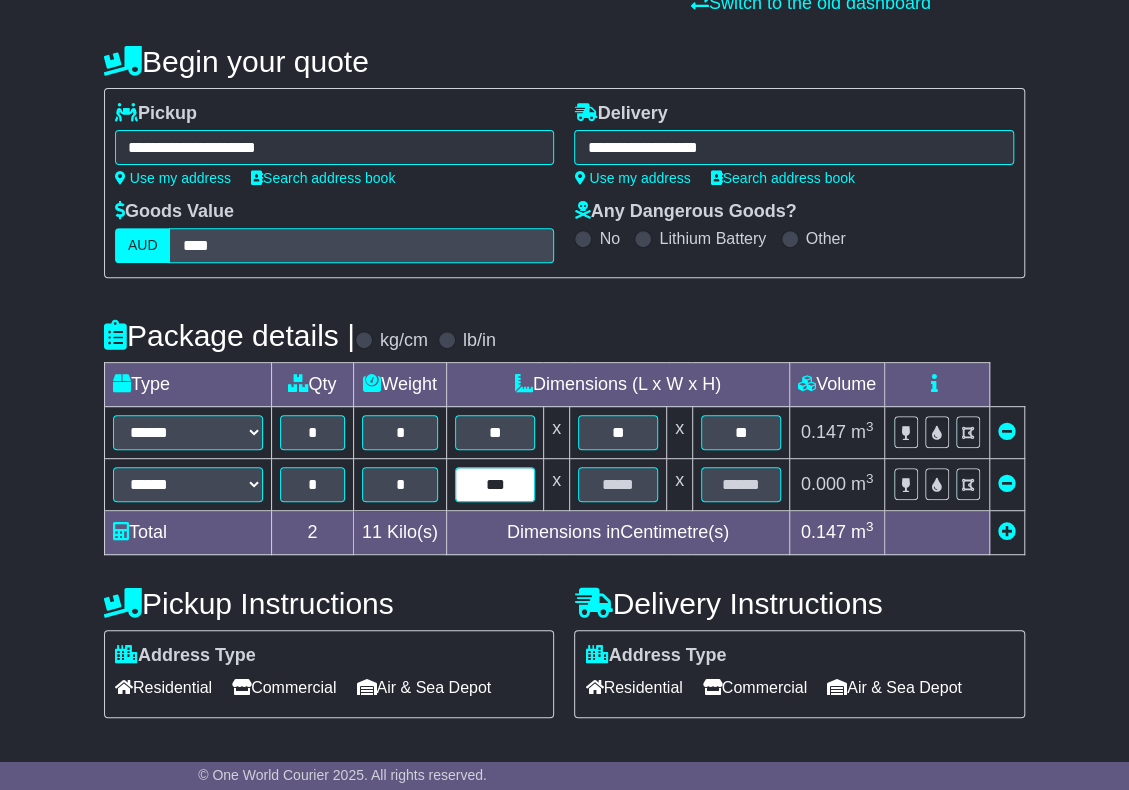 type on "***" 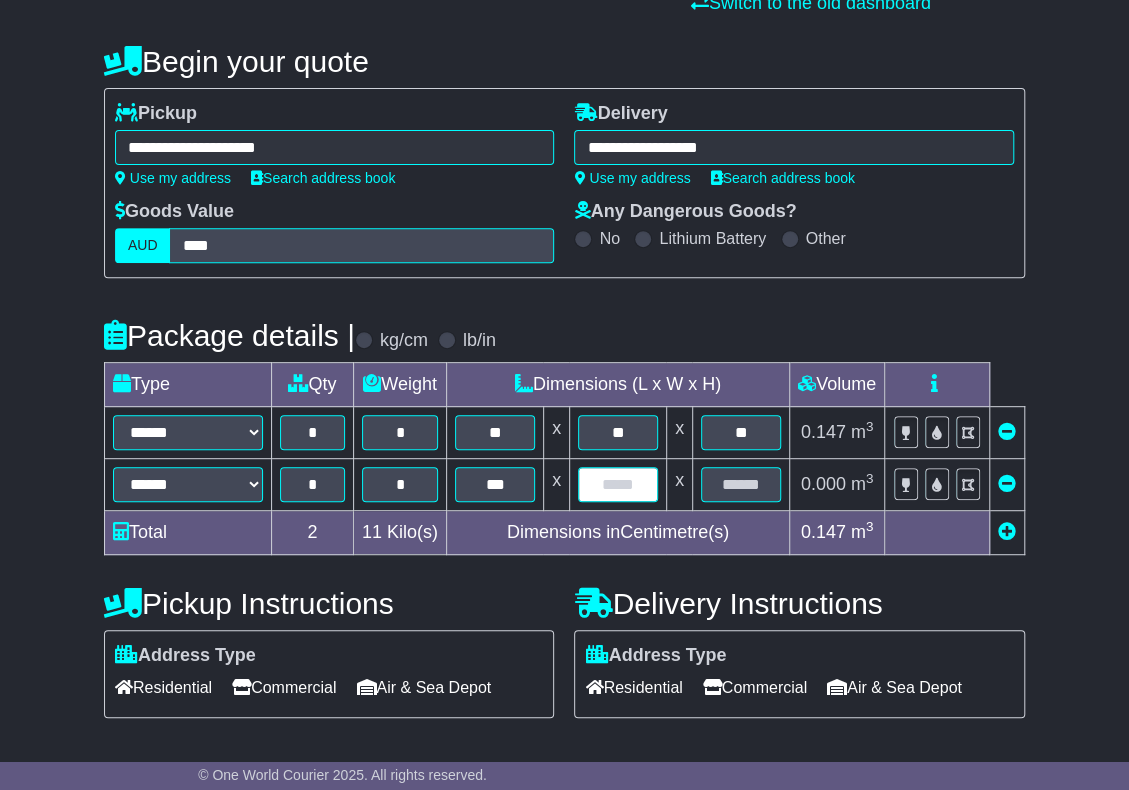 click at bounding box center (618, 484) 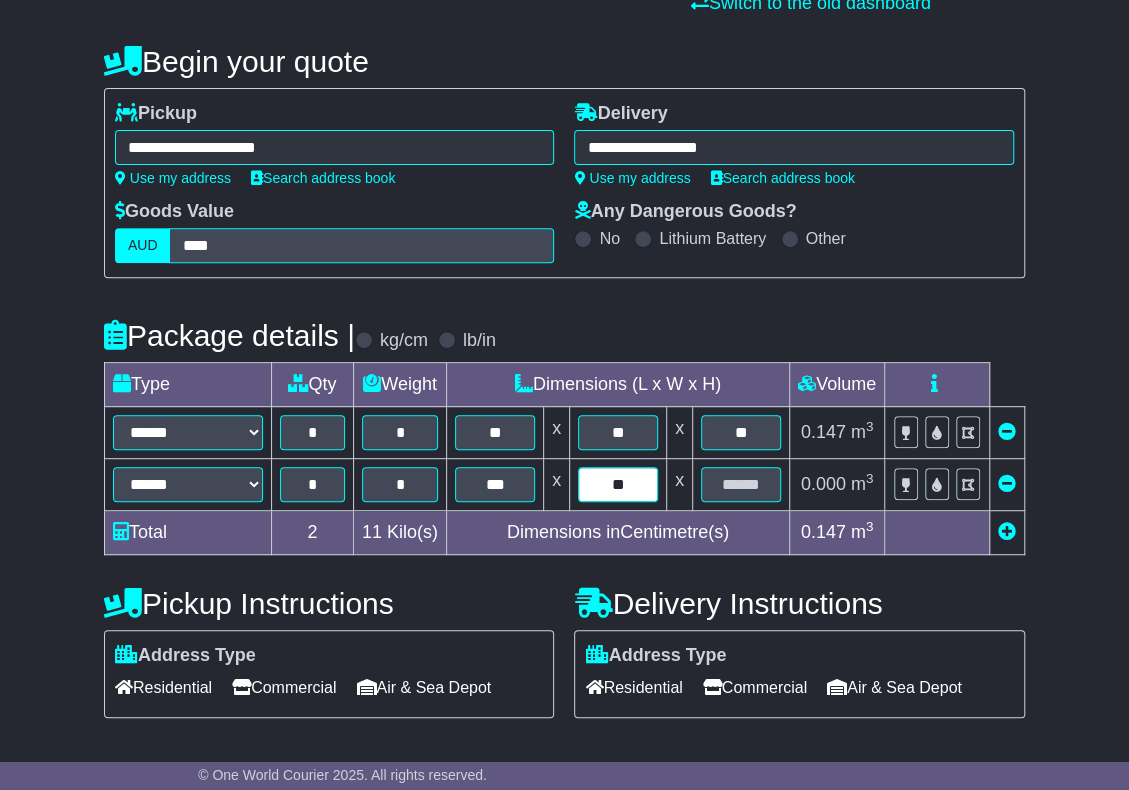 type on "**" 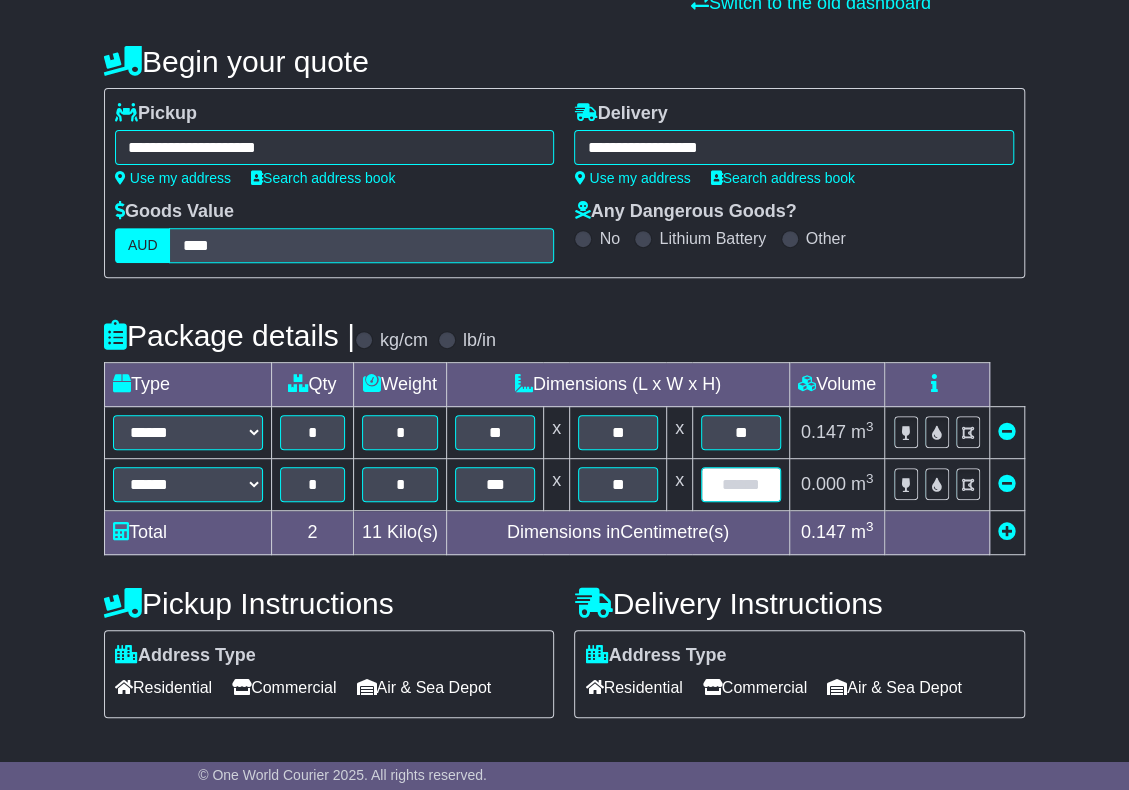 click at bounding box center (741, 484) 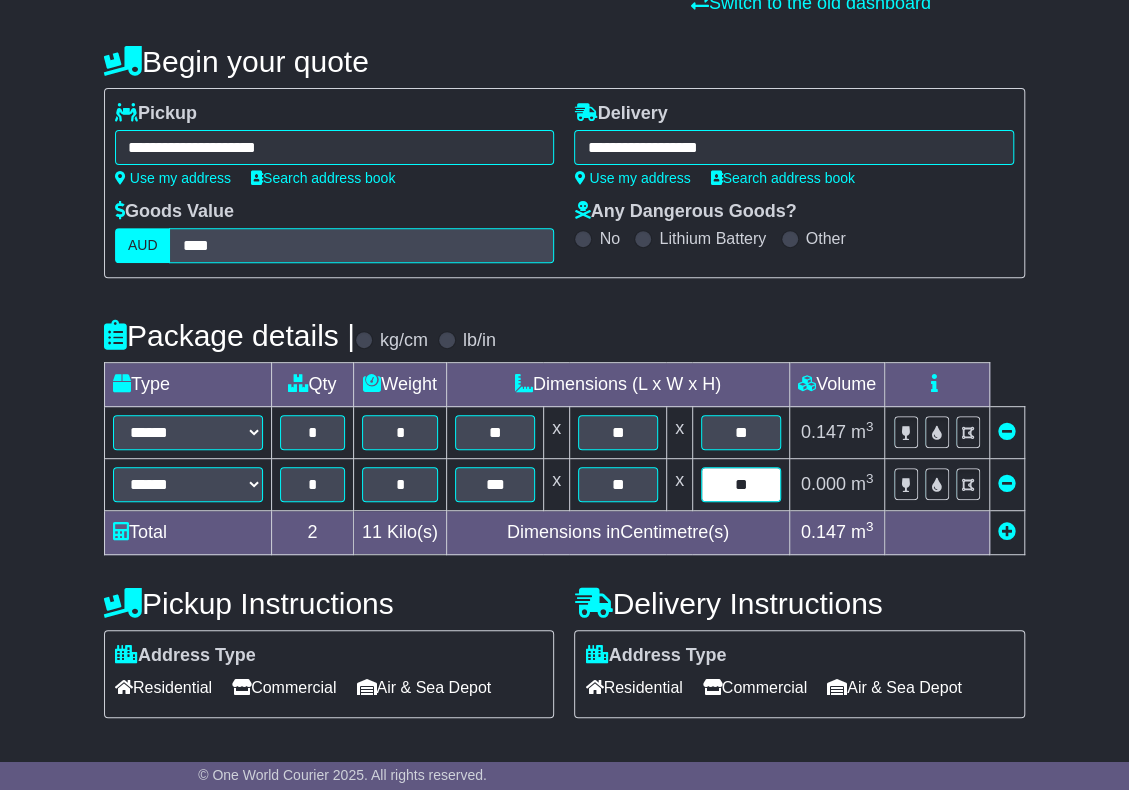 type on "**" 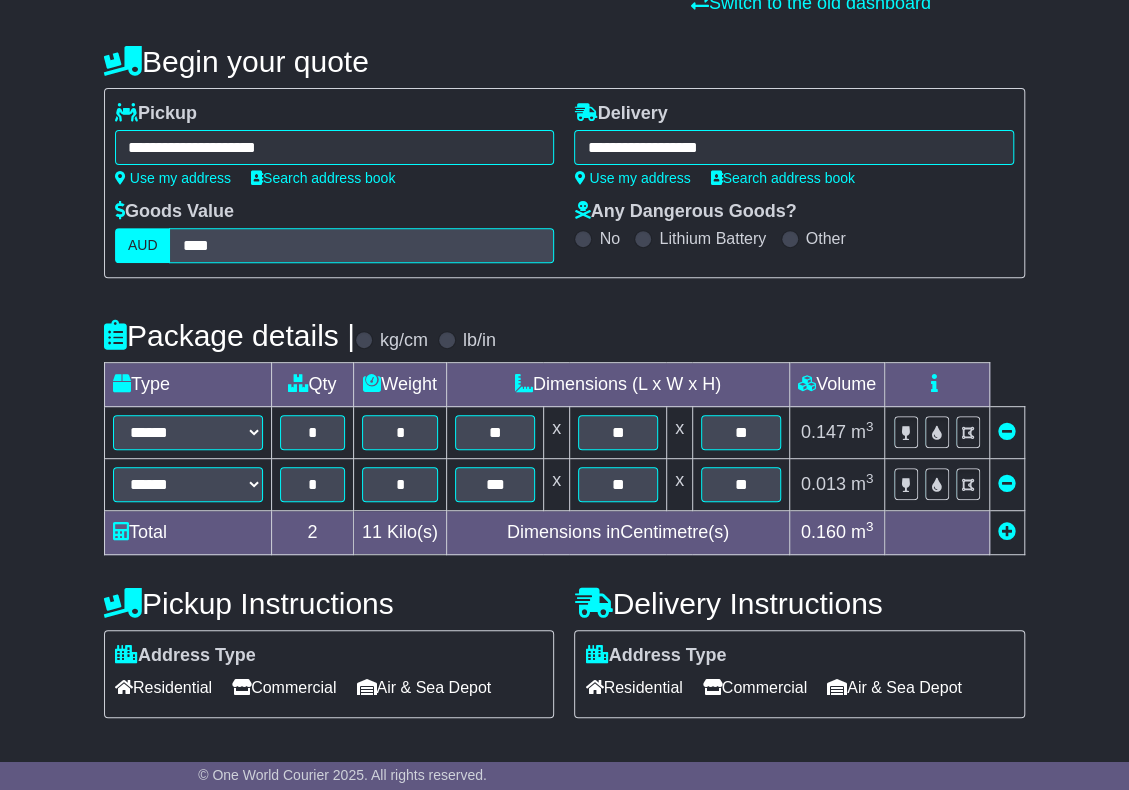 click on "**********" at bounding box center [564, 573] 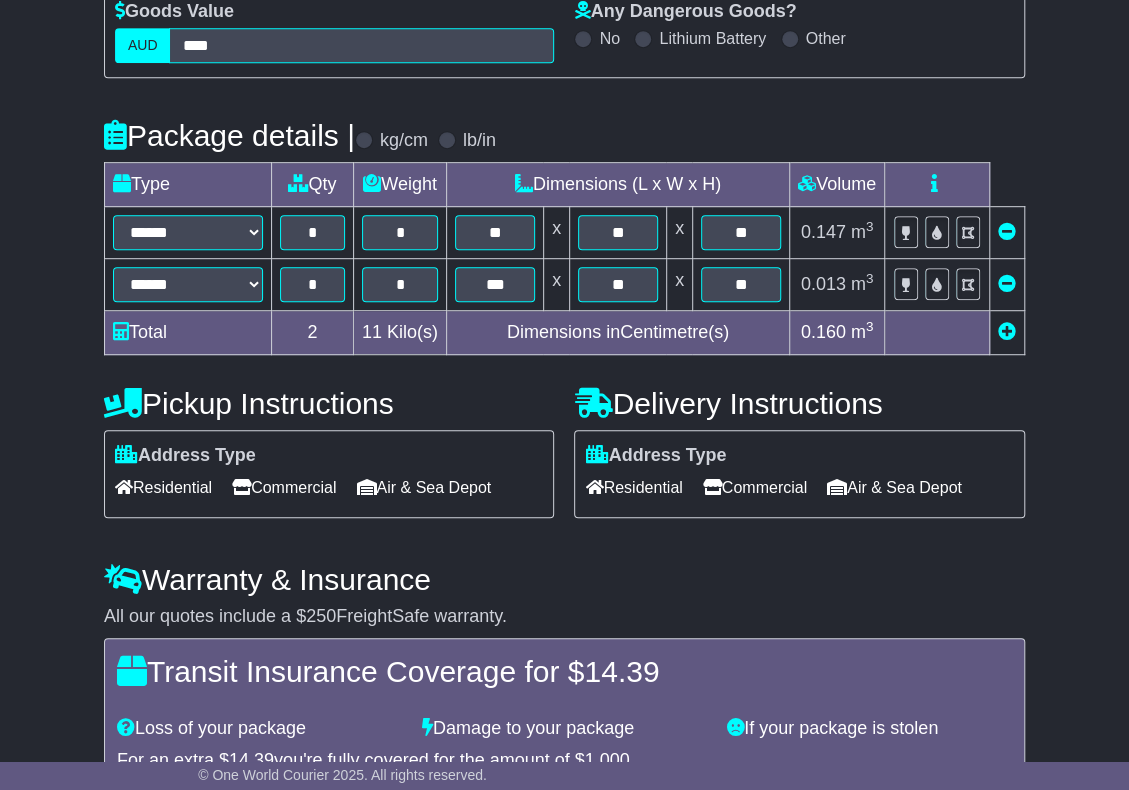 scroll, scrollTop: 566, scrollLeft: 0, axis: vertical 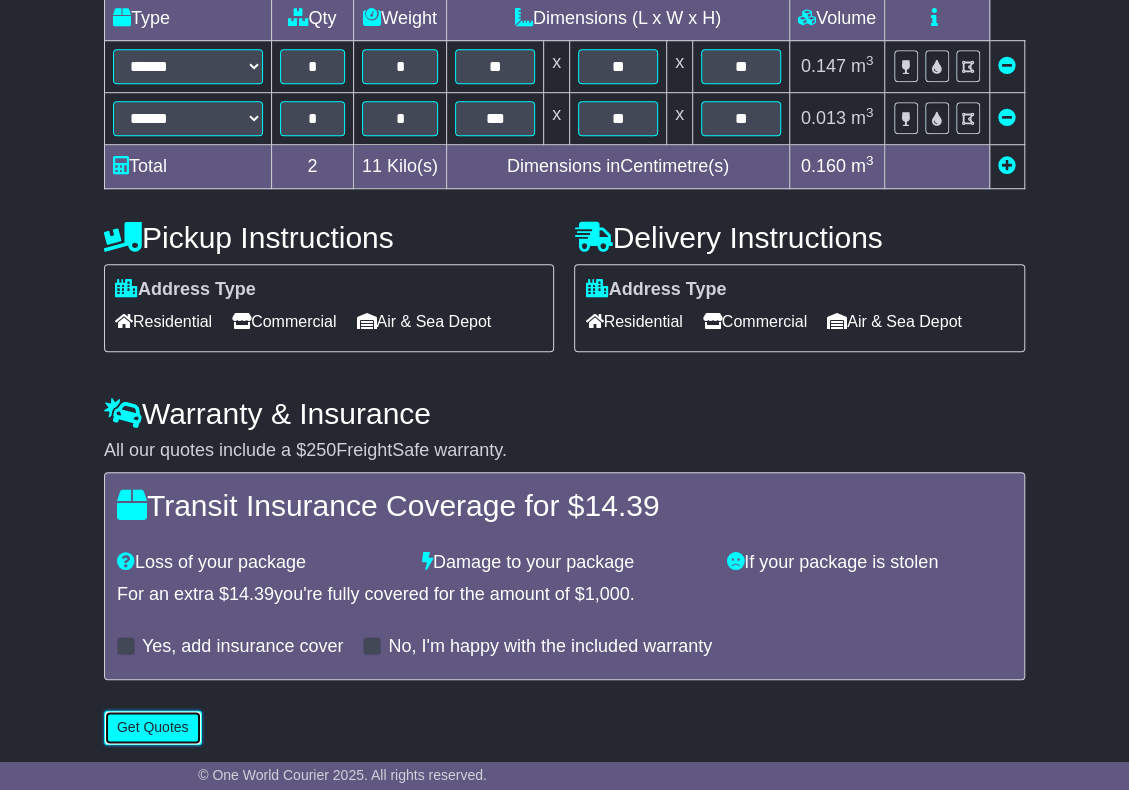 click on "Get Quotes" at bounding box center (153, 727) 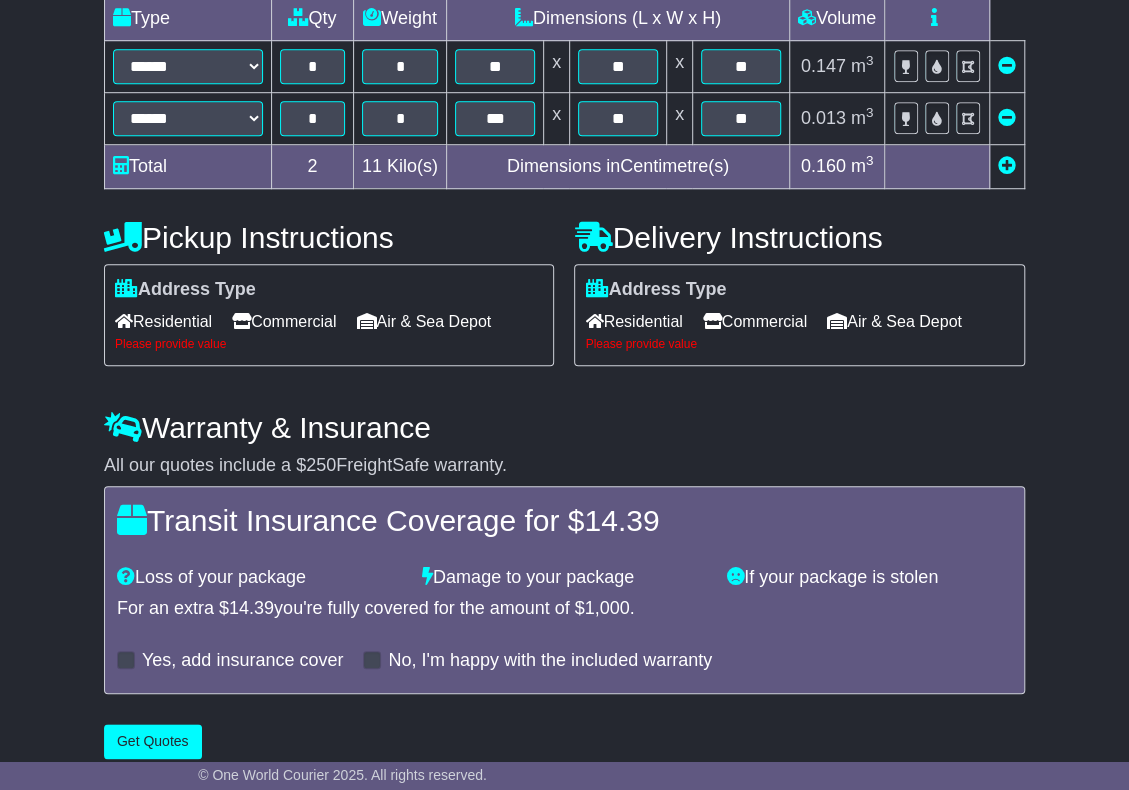 click on "Commercial" at bounding box center (284, 321) 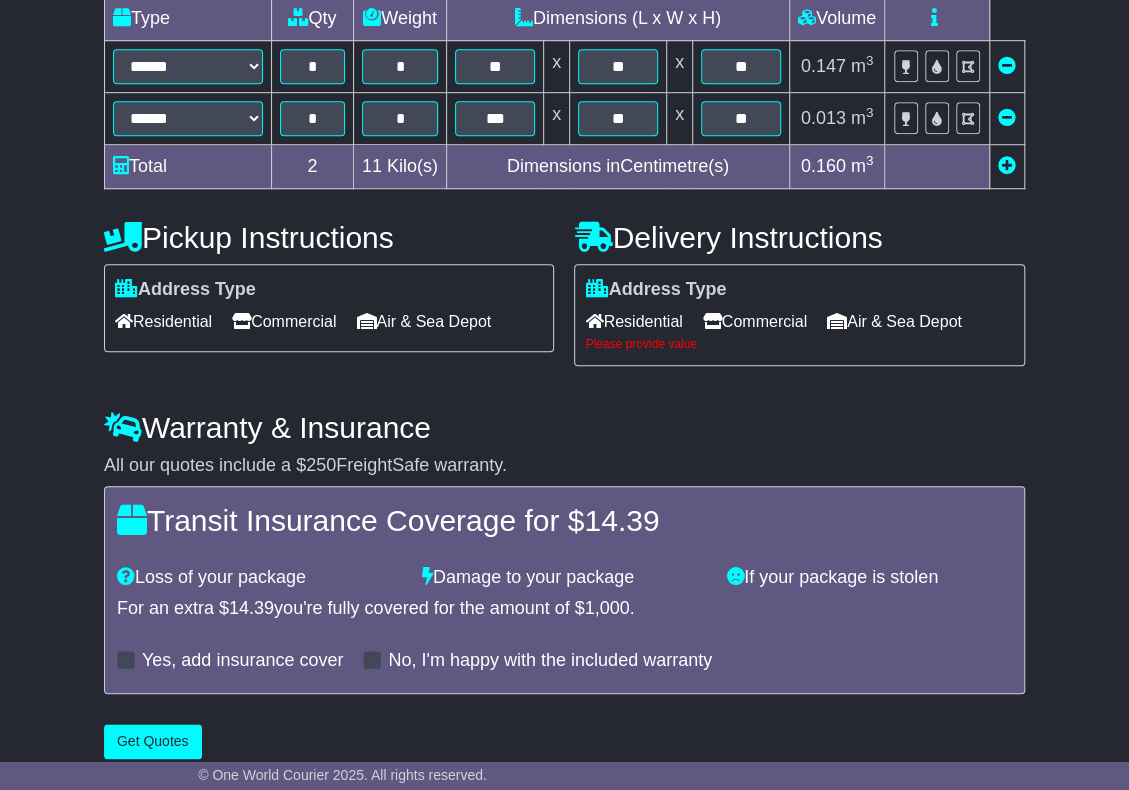 click on "Commercial" at bounding box center (755, 321) 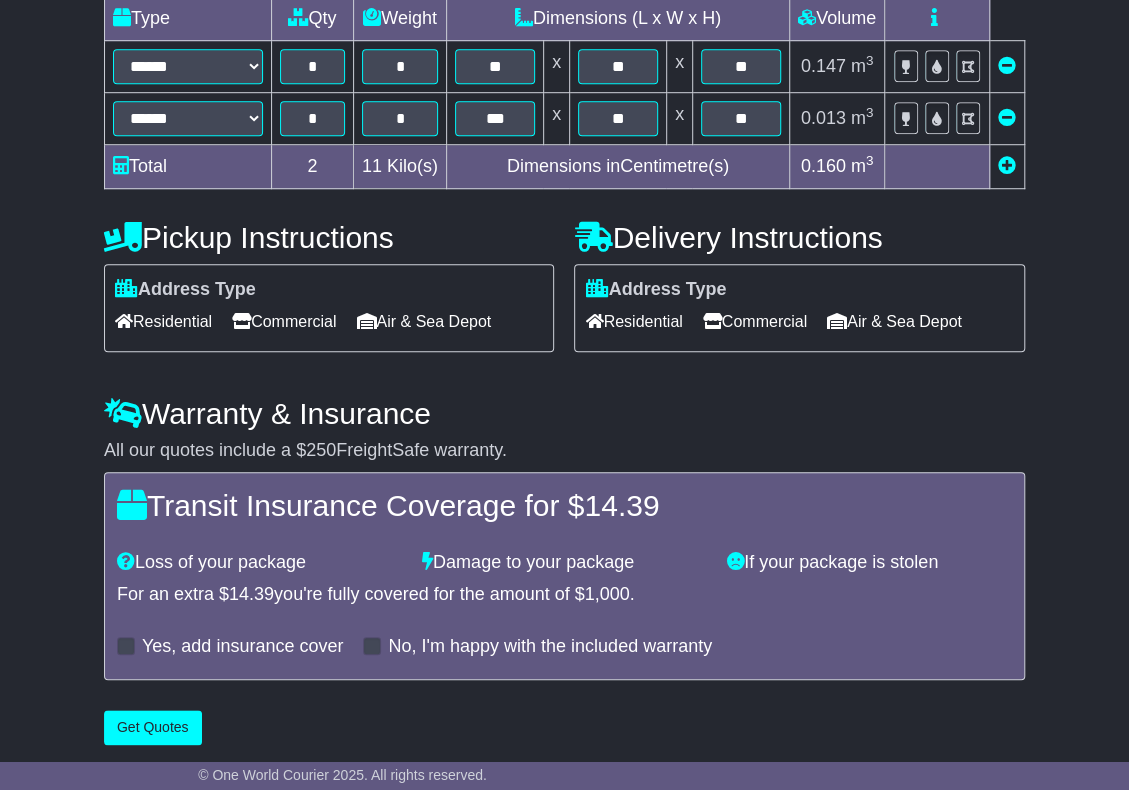 click on "**********" at bounding box center [564, 207] 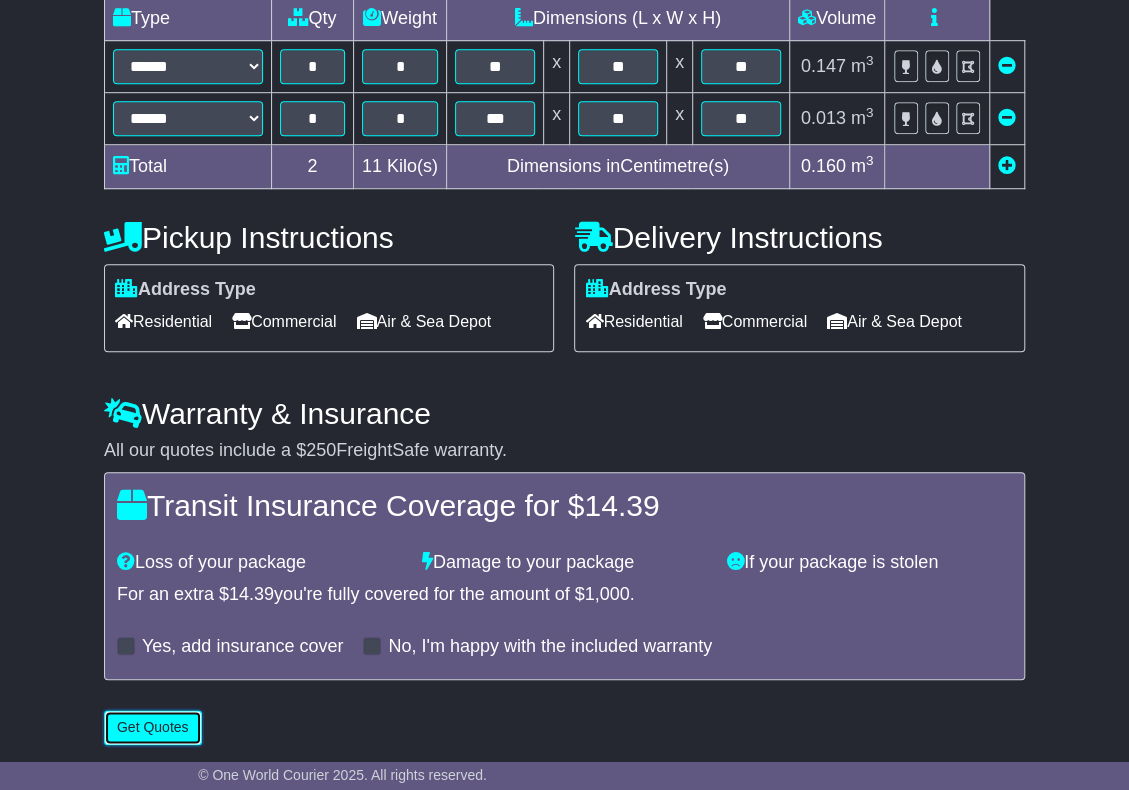 click on "Get Quotes" at bounding box center [153, 727] 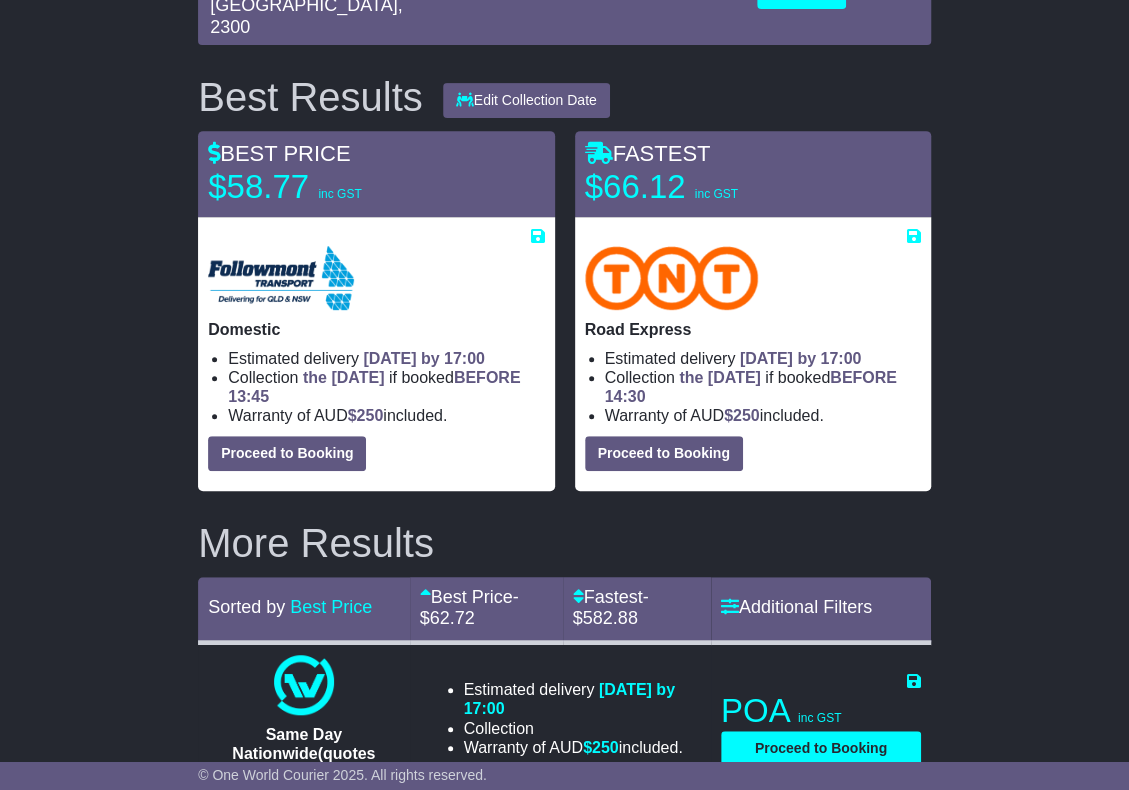 scroll, scrollTop: 100, scrollLeft: 0, axis: vertical 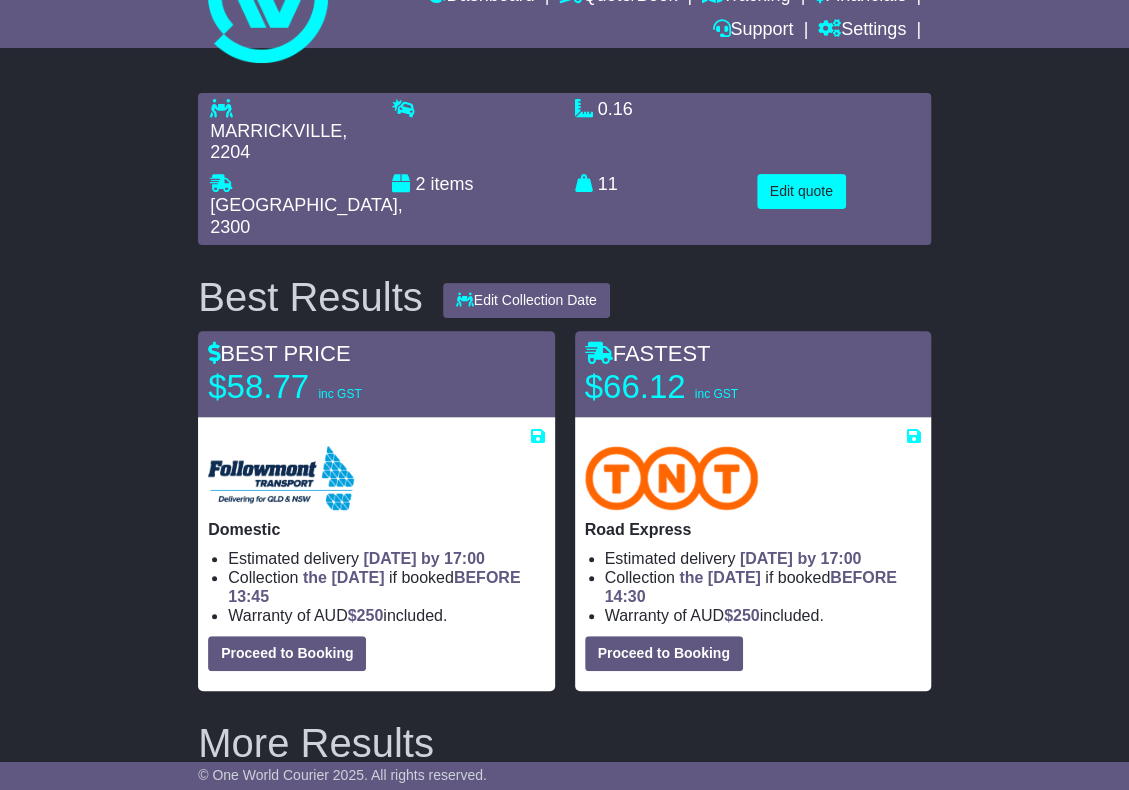 click on "MARRICKVILLE , 2204
[GEOGRAPHIC_DATA] , 2300
2   items
0.16
m 3
in 3" at bounding box center [564, 1378] 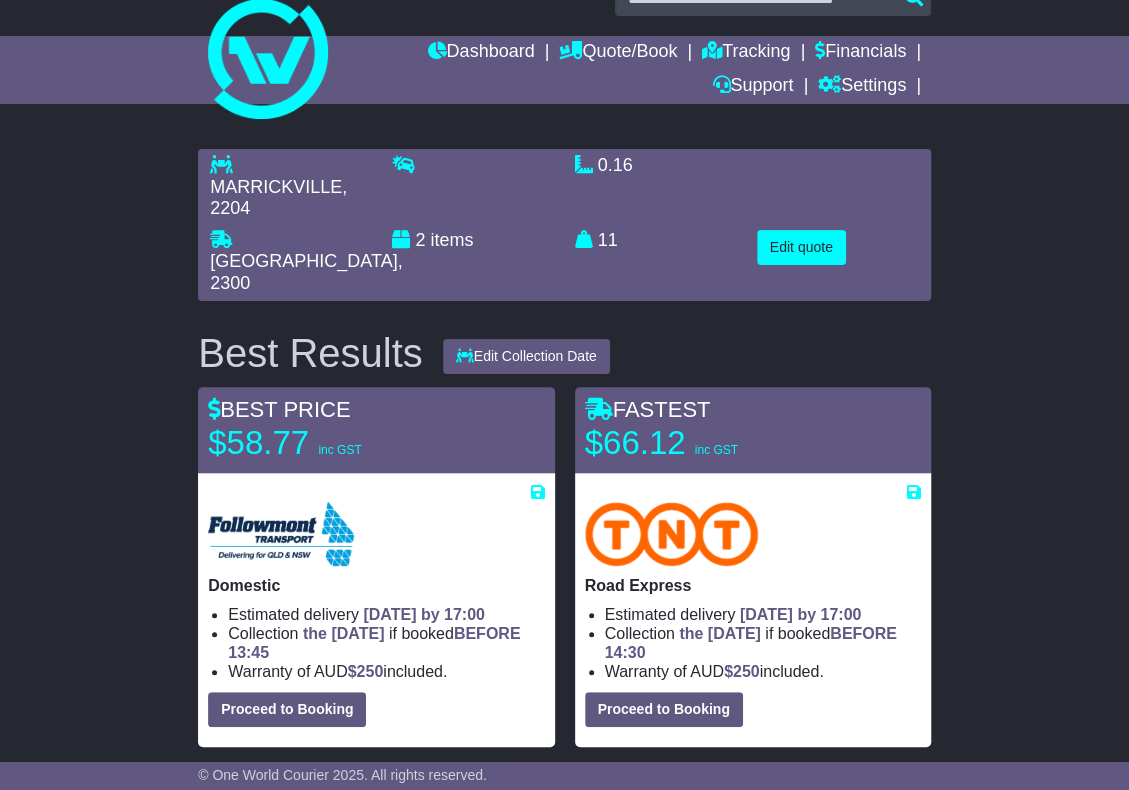 scroll, scrollTop: 0, scrollLeft: 0, axis: both 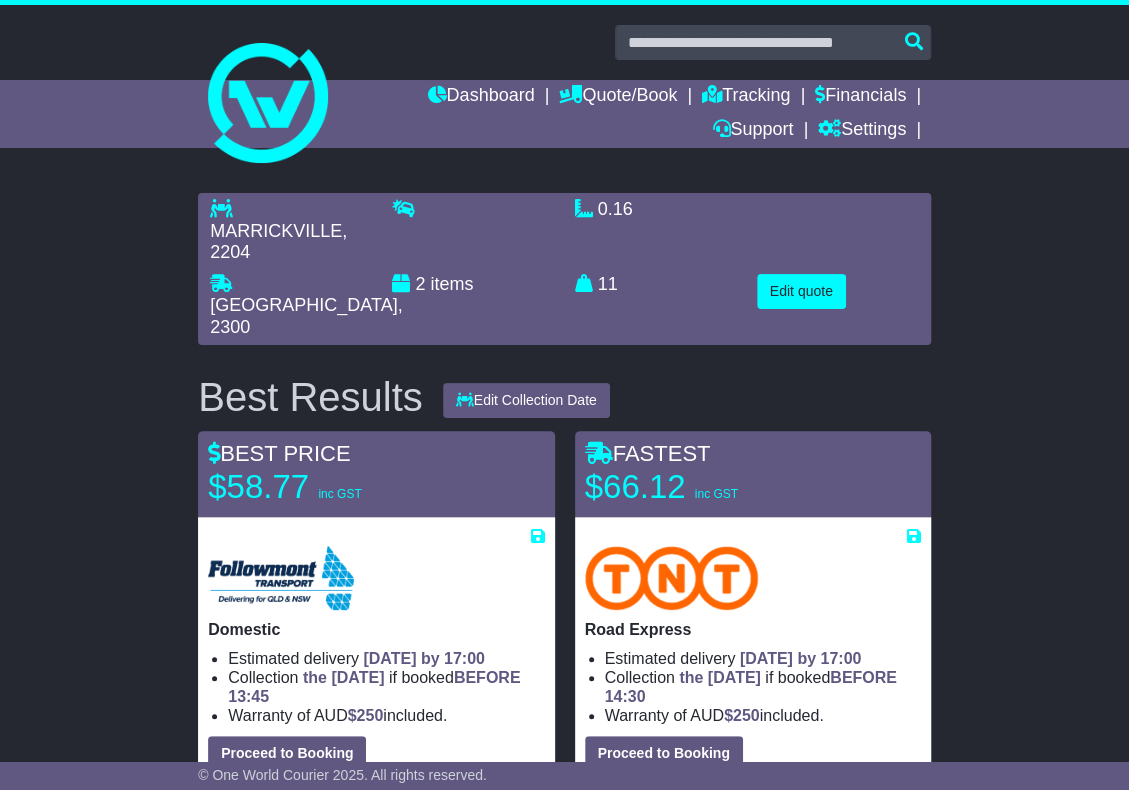 click on "MARRICKVILLE , 2204
[GEOGRAPHIC_DATA] , 2300
2   items
0.16
m 3
in 3" at bounding box center (564, 1478) 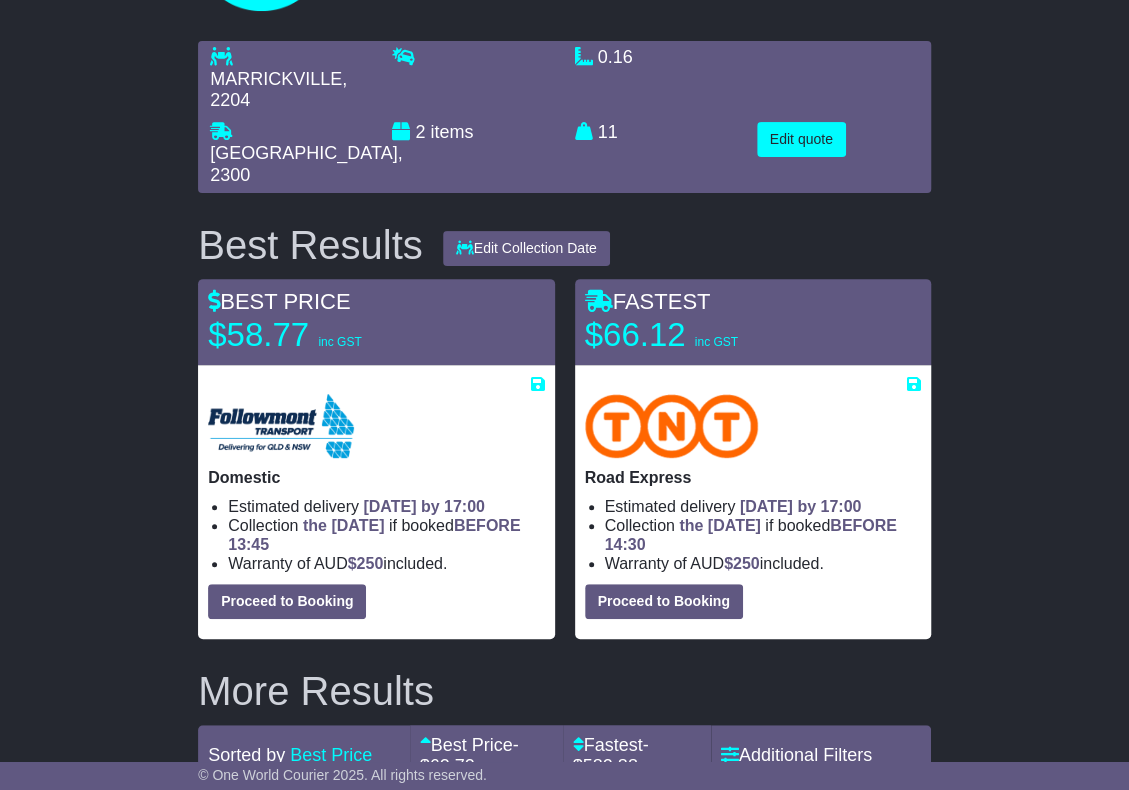 scroll, scrollTop: 0, scrollLeft: 0, axis: both 